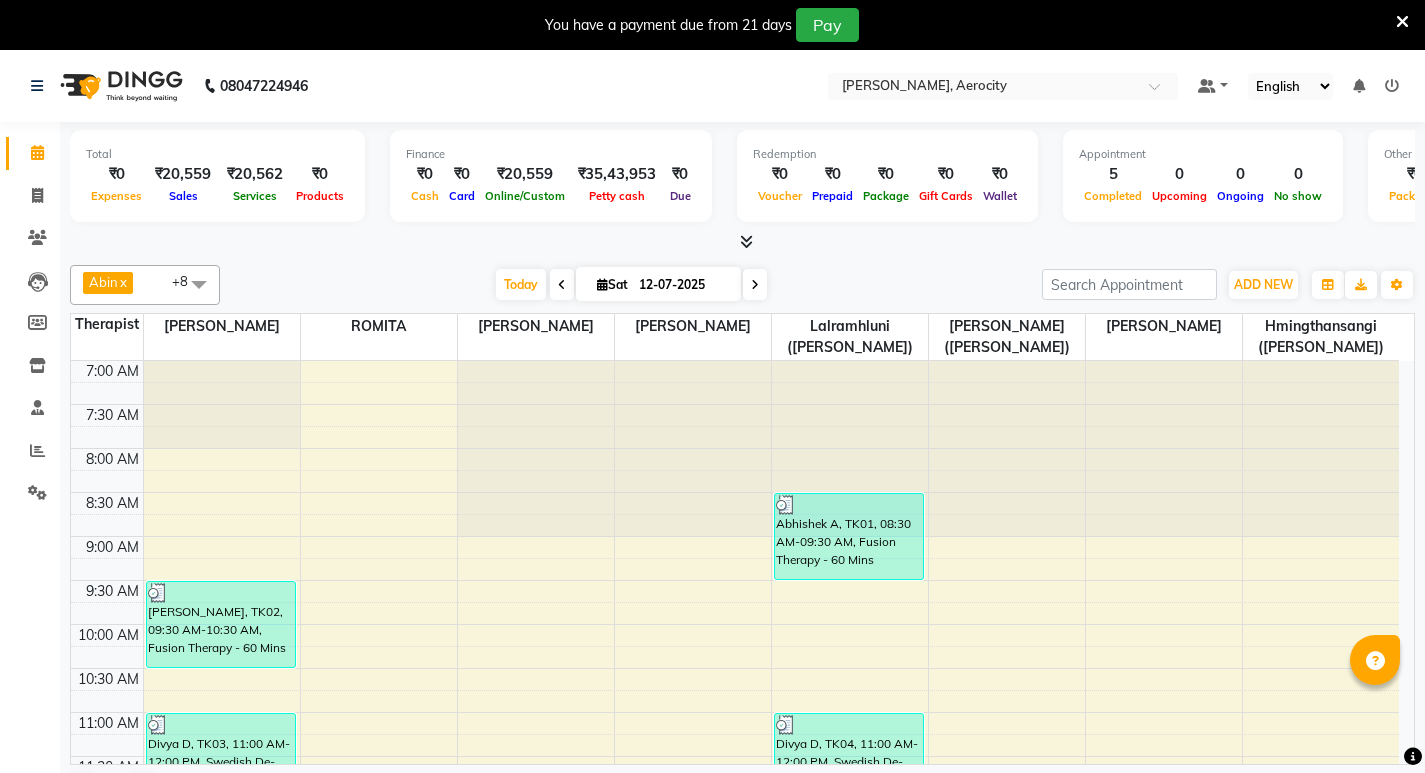 scroll, scrollTop: 51, scrollLeft: 0, axis: vertical 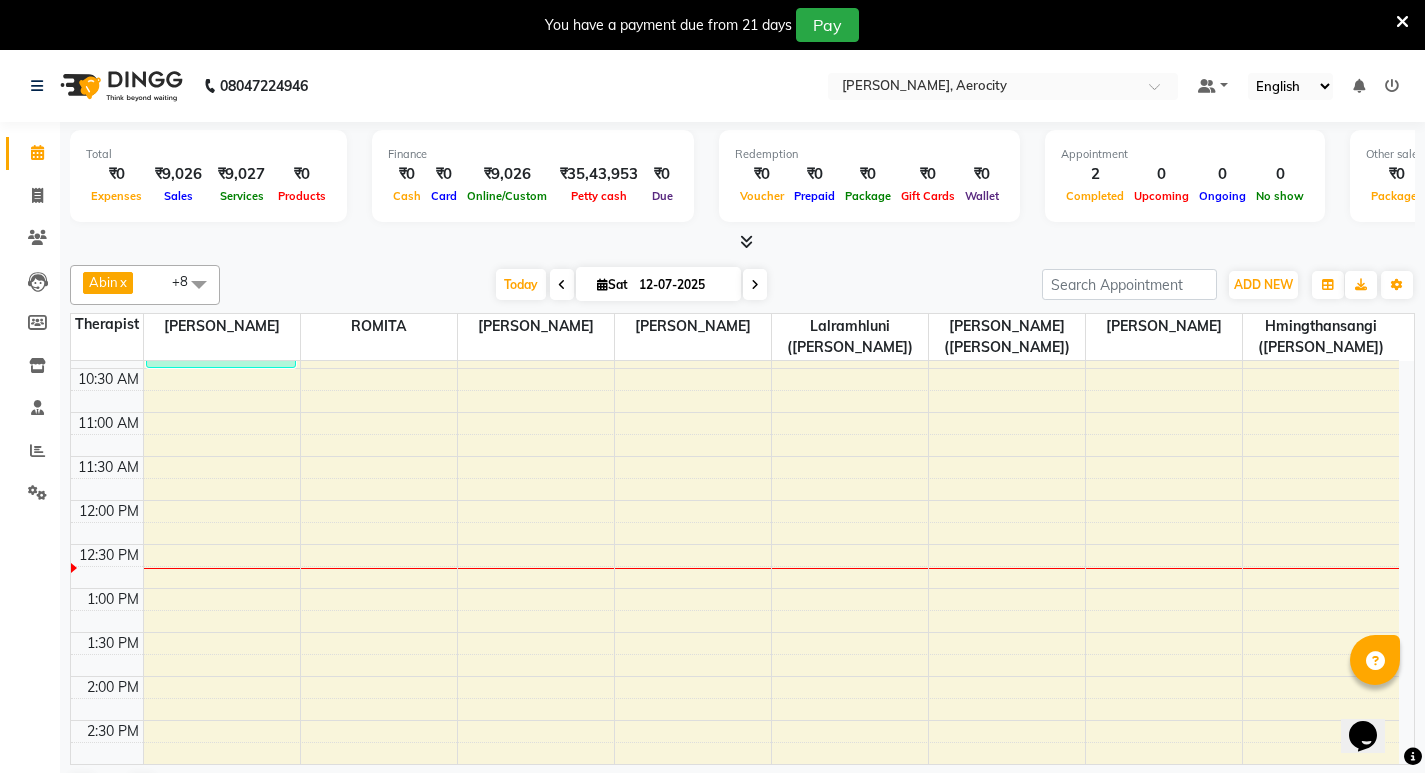 click on "7:00 AM 7:30 AM 8:00 AM 8:30 AM 9:00 AM 9:30 AM 10:00 AM 10:30 AM 11:00 AM 11:30 AM 12:00 PM 12:30 PM 1:00 PM 1:30 PM 2:00 PM 2:30 PM 3:00 PM 3:30 PM 4:00 PM 4:30 PM 5:00 PM 5:30 PM 6:00 PM 6:30 PM 7:00 PM 7:30 PM 8:00 PM 8:30 PM 9:00 PM 9:30 PM 10:00 PM 10:30 PM 11:00 PM 11:30 PM     [PERSON_NAME][GEOGRAPHIC_DATA], 09:30 AM-10:30 AM, Fusion Therapy - 60 Mins     Abhishek A, TK01, 08:30 AM-09:30 AM, Fusion Therapy - 60 Mins" at bounding box center (735, 808) 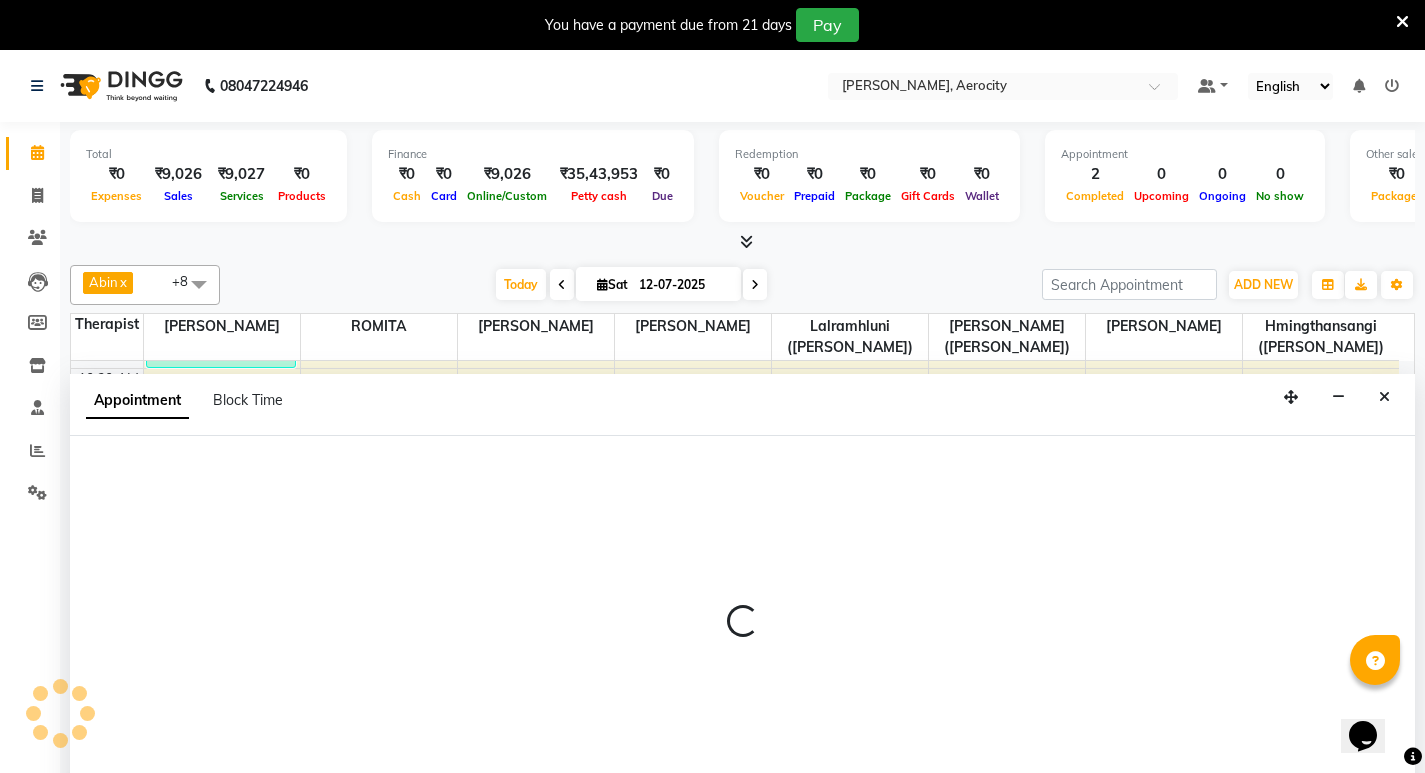 select on "48454" 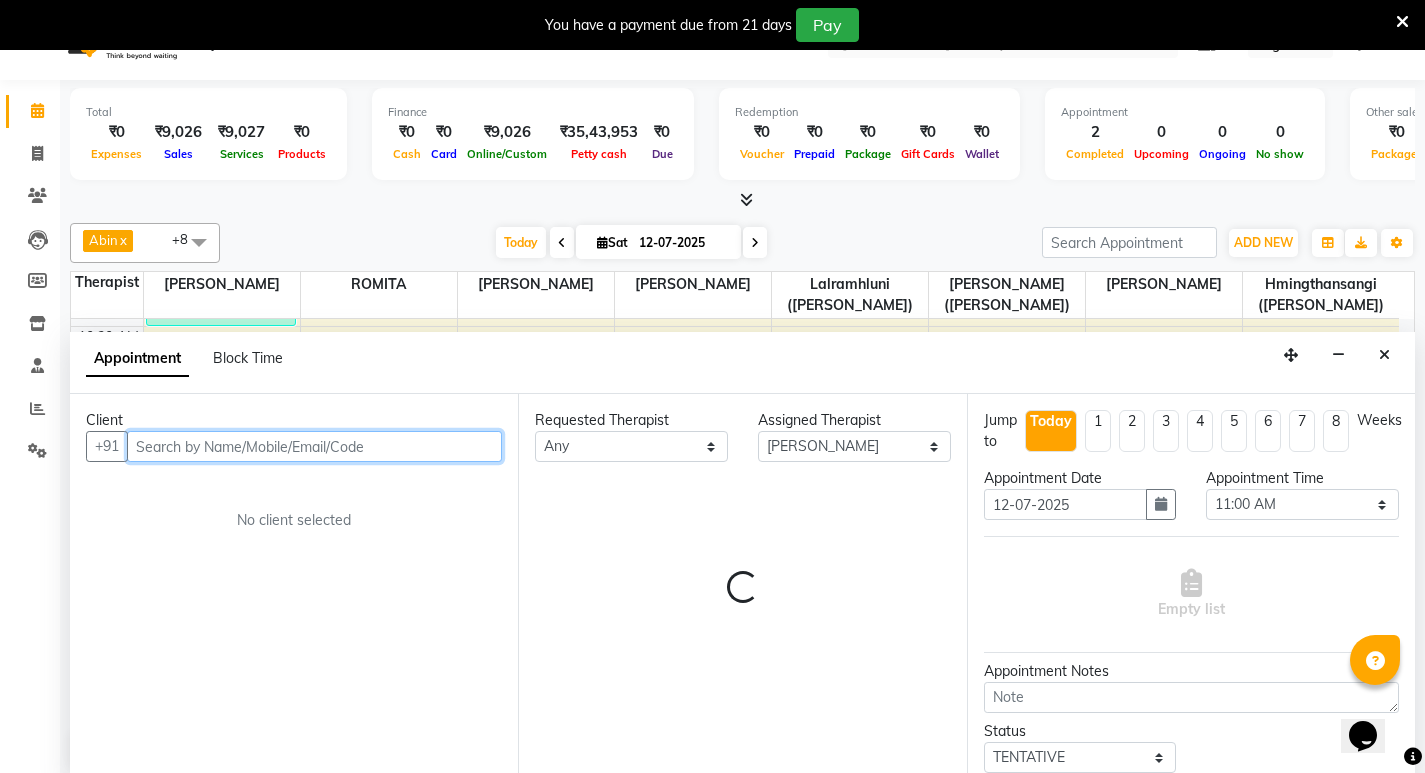 scroll, scrollTop: 51, scrollLeft: 0, axis: vertical 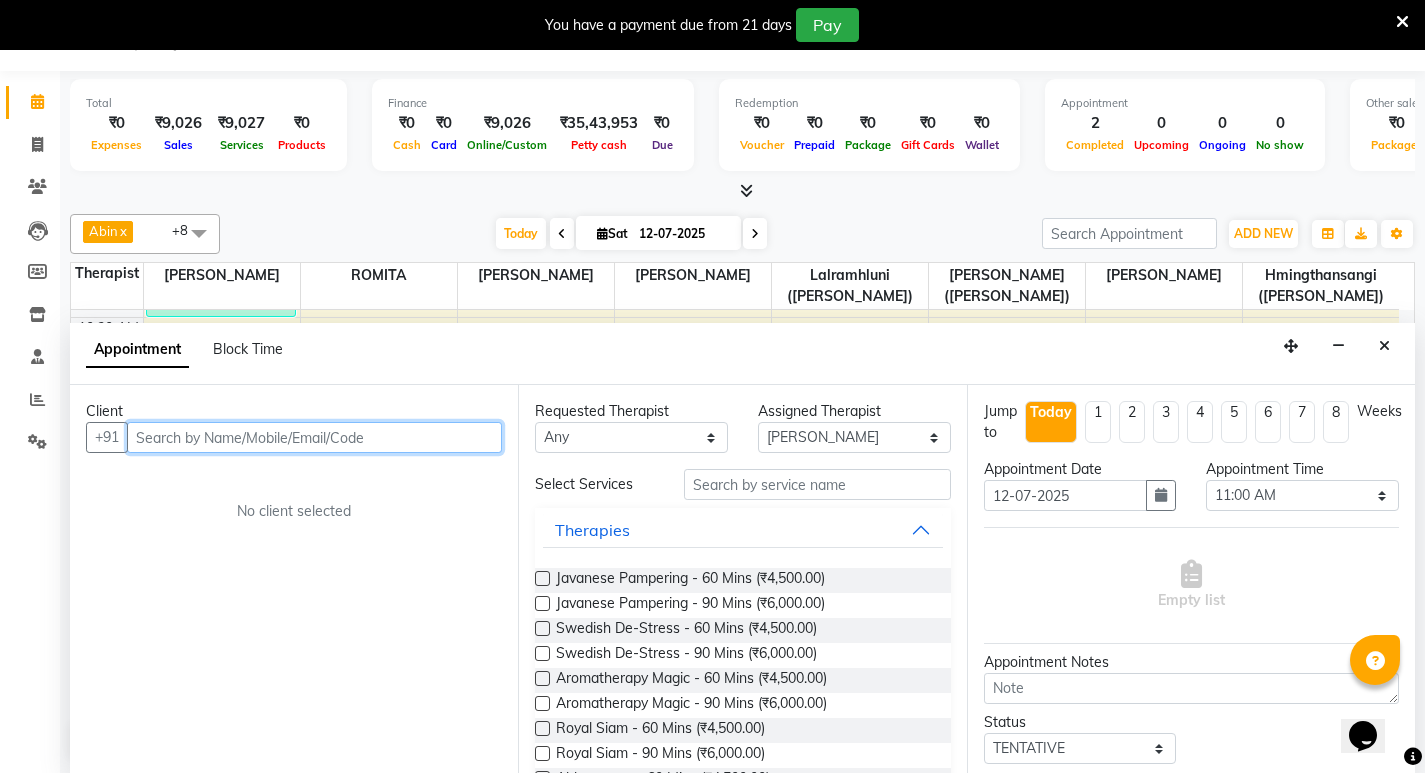 click at bounding box center (314, 437) 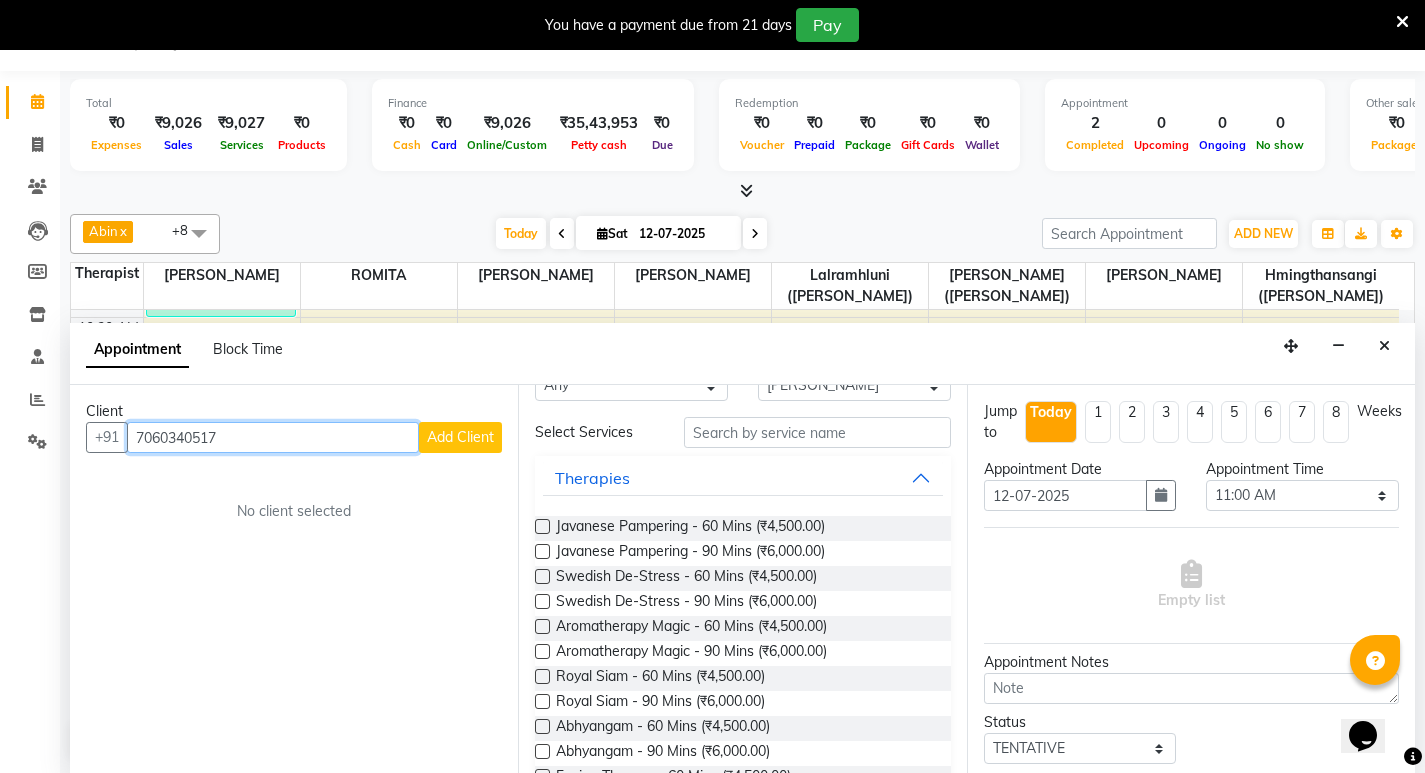 scroll, scrollTop: 100, scrollLeft: 0, axis: vertical 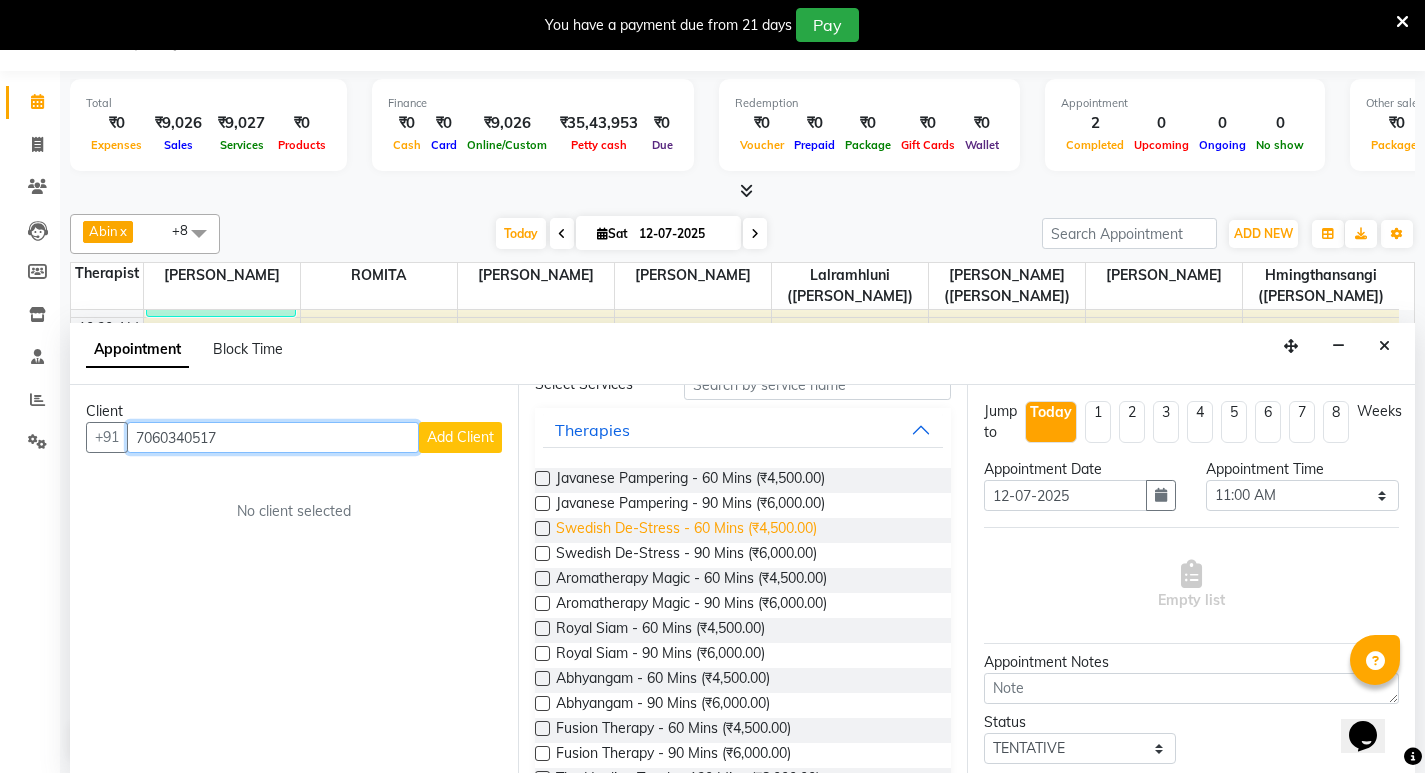 type on "7060340517" 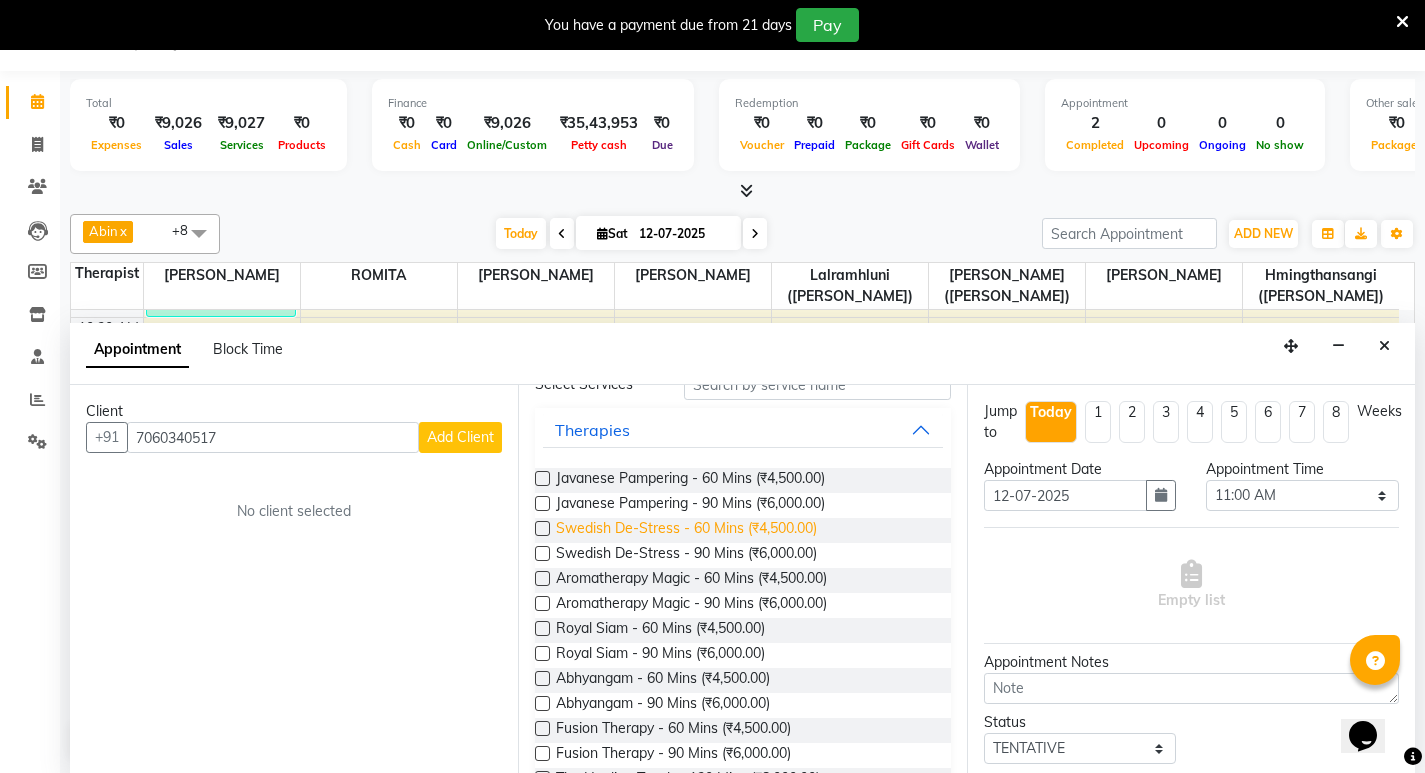 click on "Swedish De-Stress - 60 Mins (₹4,500.00)" at bounding box center (686, 530) 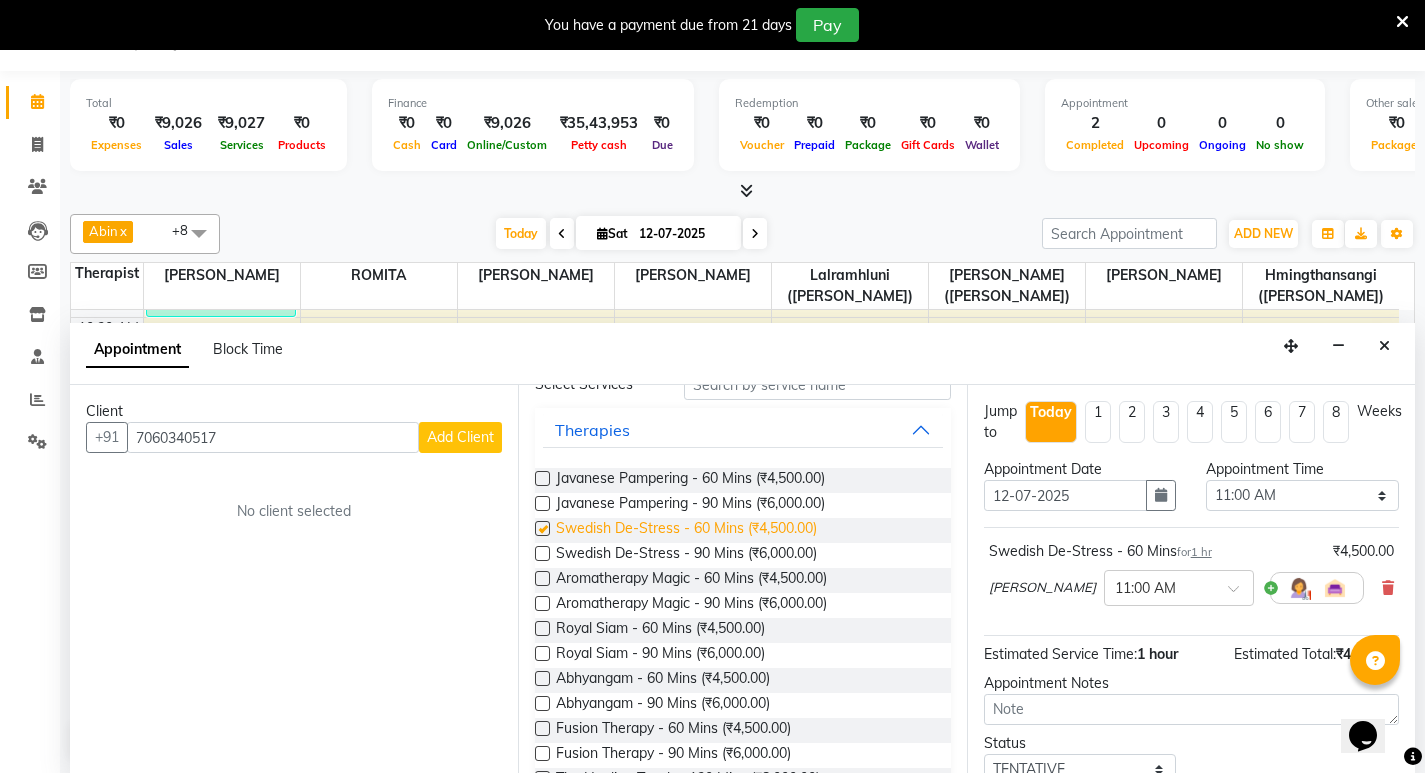 checkbox on "false" 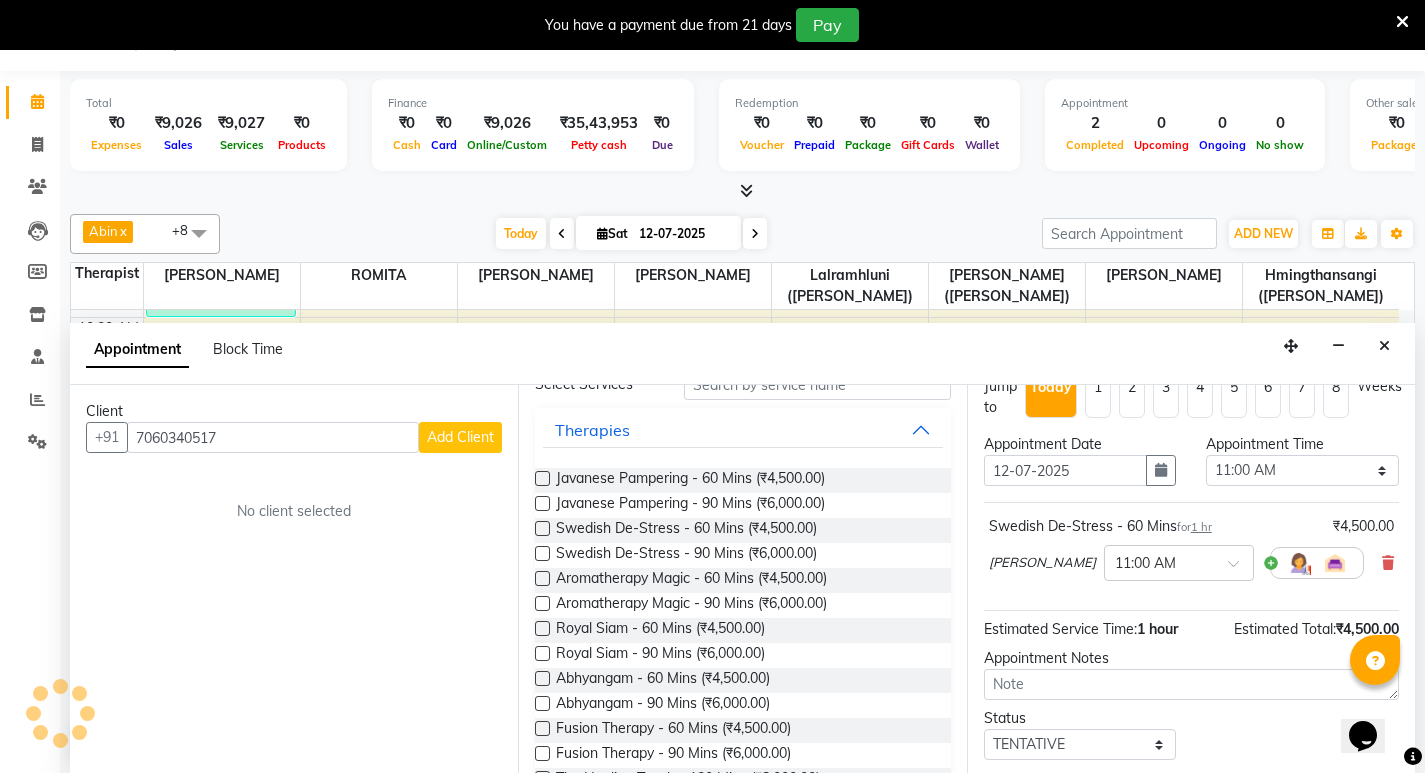 scroll, scrollTop: 0, scrollLeft: 0, axis: both 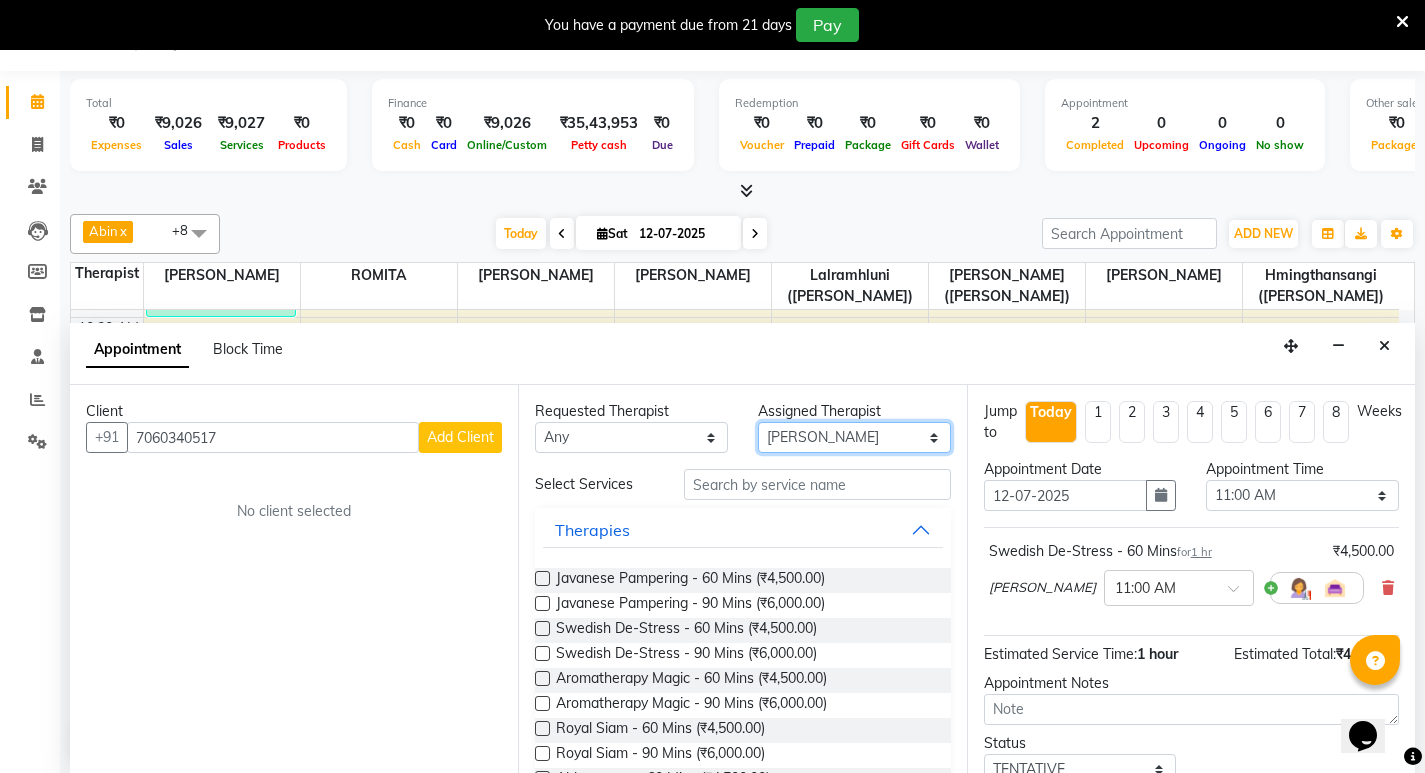 click on "Select [PERSON_NAME] ([PERSON_NAME])  [PERSON_NAME] ([PERSON_NAME])  [PERSON_NAME] ([PERSON_NAME]) [PERSON_NAME]  [PERSON_NAME]" at bounding box center (854, 437) 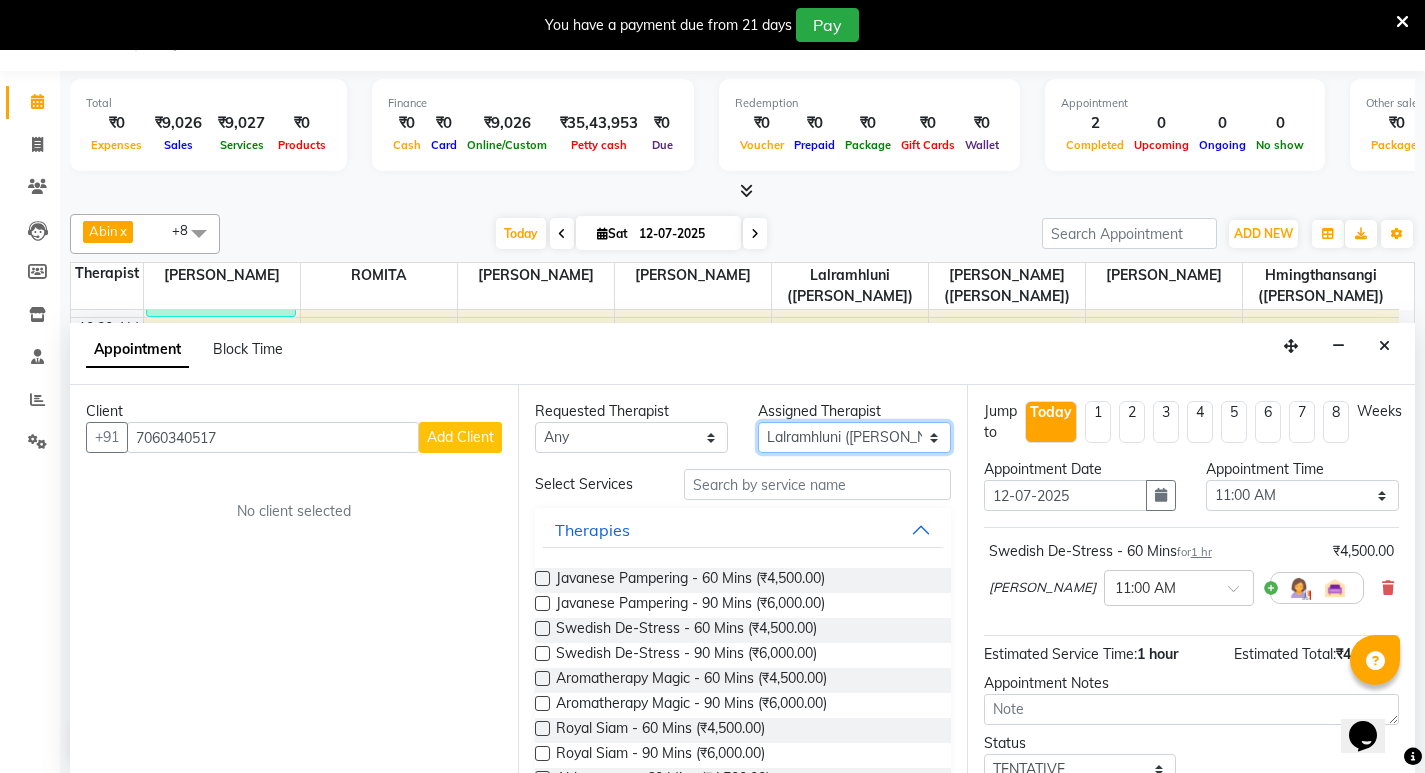 click on "Select [PERSON_NAME] ([PERSON_NAME])  [PERSON_NAME] ([PERSON_NAME])  [PERSON_NAME] ([PERSON_NAME]) [PERSON_NAME]  [PERSON_NAME]" at bounding box center [854, 437] 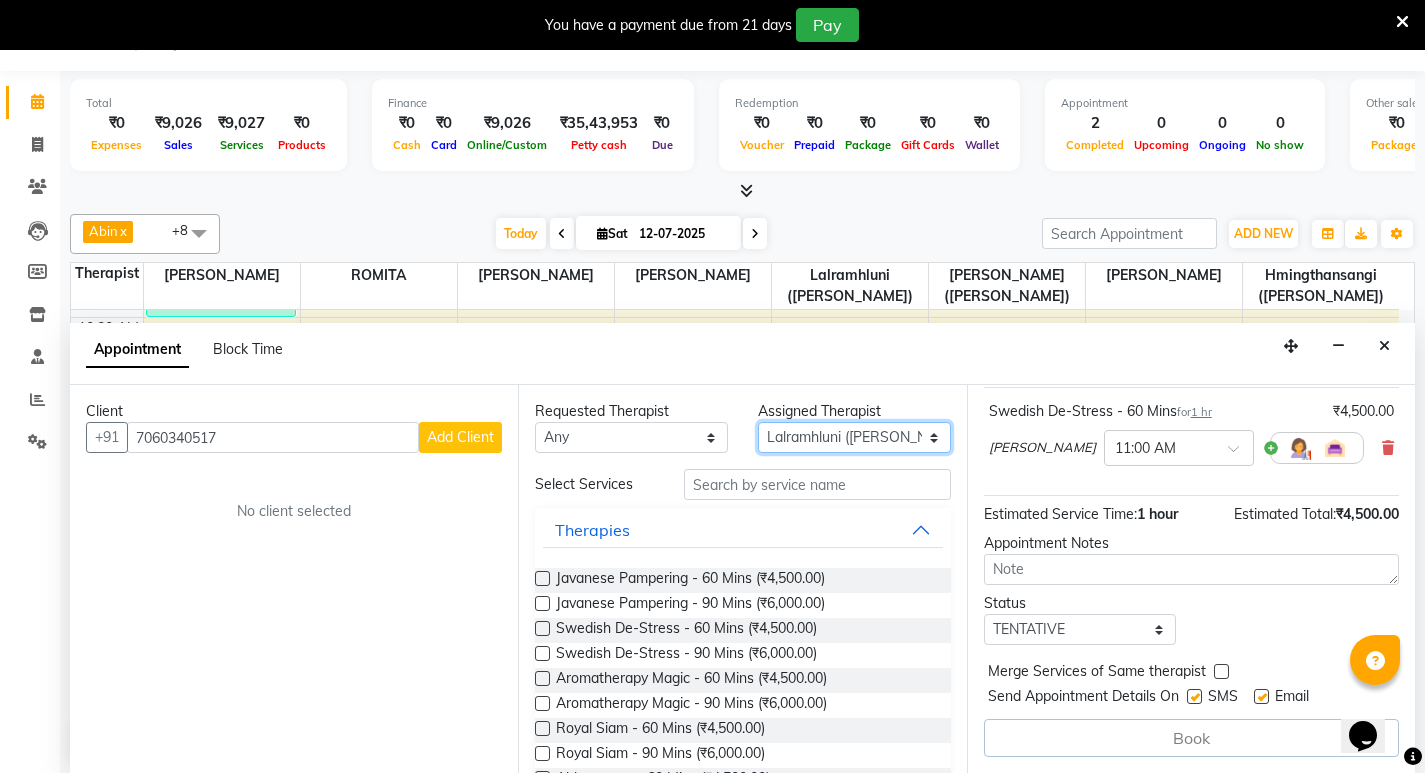 scroll, scrollTop: 40, scrollLeft: 0, axis: vertical 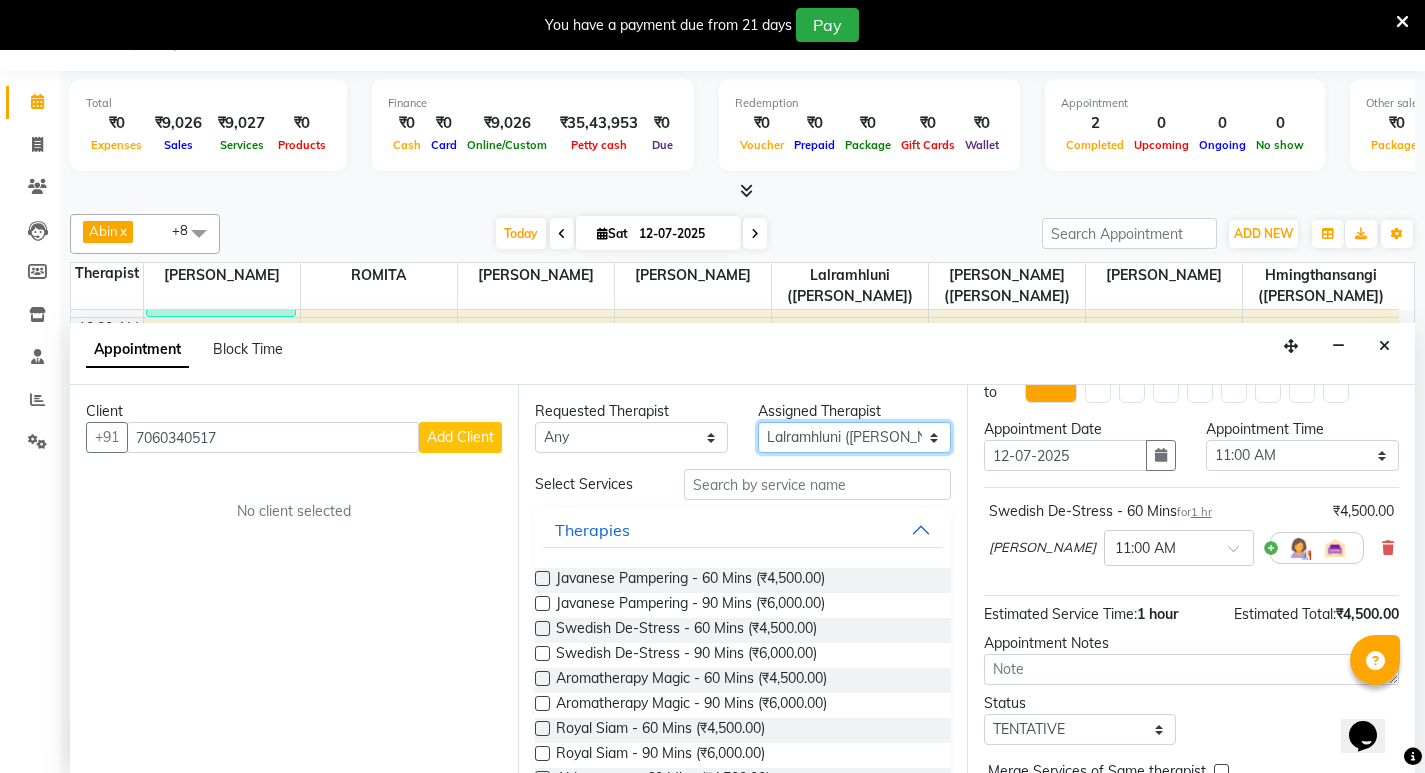 click on "Select [PERSON_NAME] ([PERSON_NAME])  [PERSON_NAME] ([PERSON_NAME])  [PERSON_NAME] ([PERSON_NAME]) [PERSON_NAME]  [PERSON_NAME]" at bounding box center (854, 437) 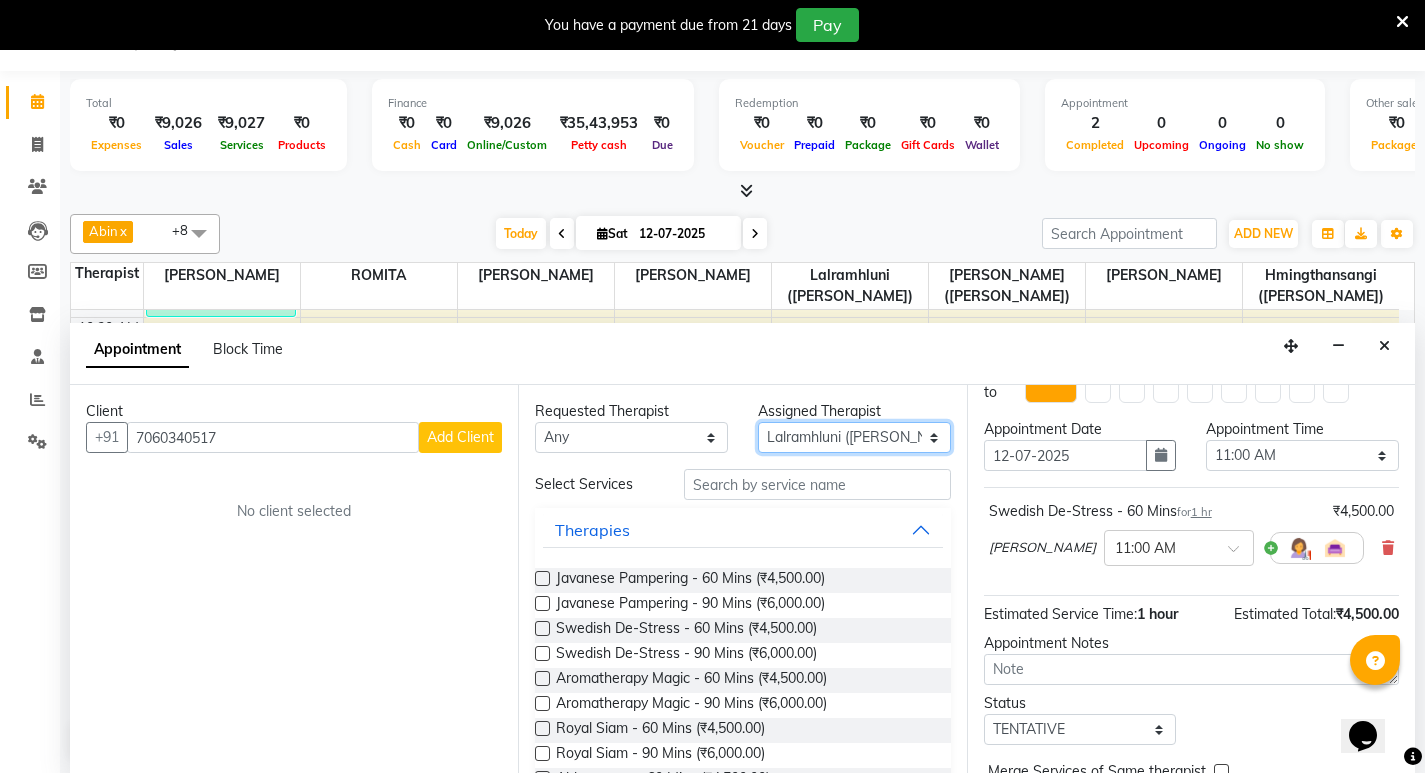 select on "48454" 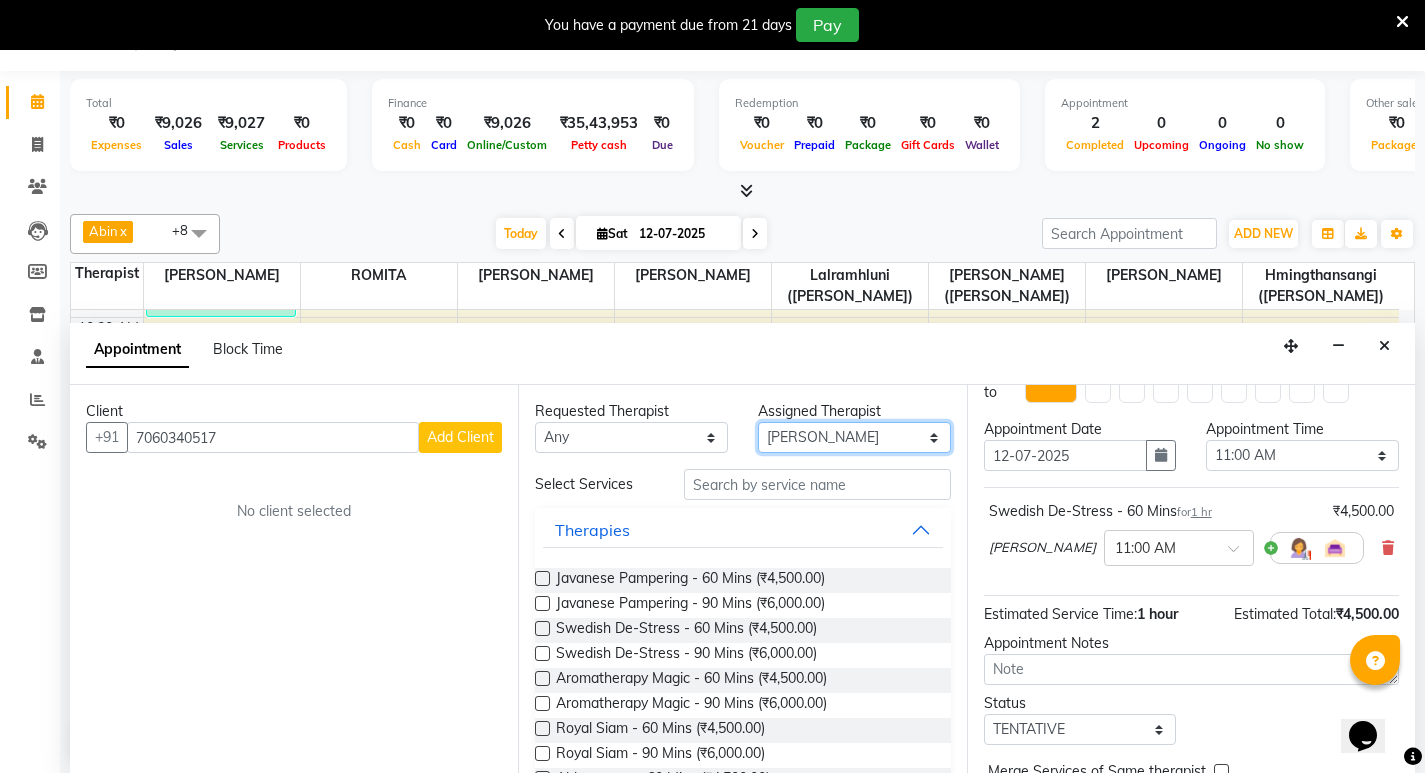 click on "Select [PERSON_NAME] ([PERSON_NAME])  [PERSON_NAME] ([PERSON_NAME])  [PERSON_NAME] ([PERSON_NAME]) [PERSON_NAME]  [PERSON_NAME]" at bounding box center (854, 437) 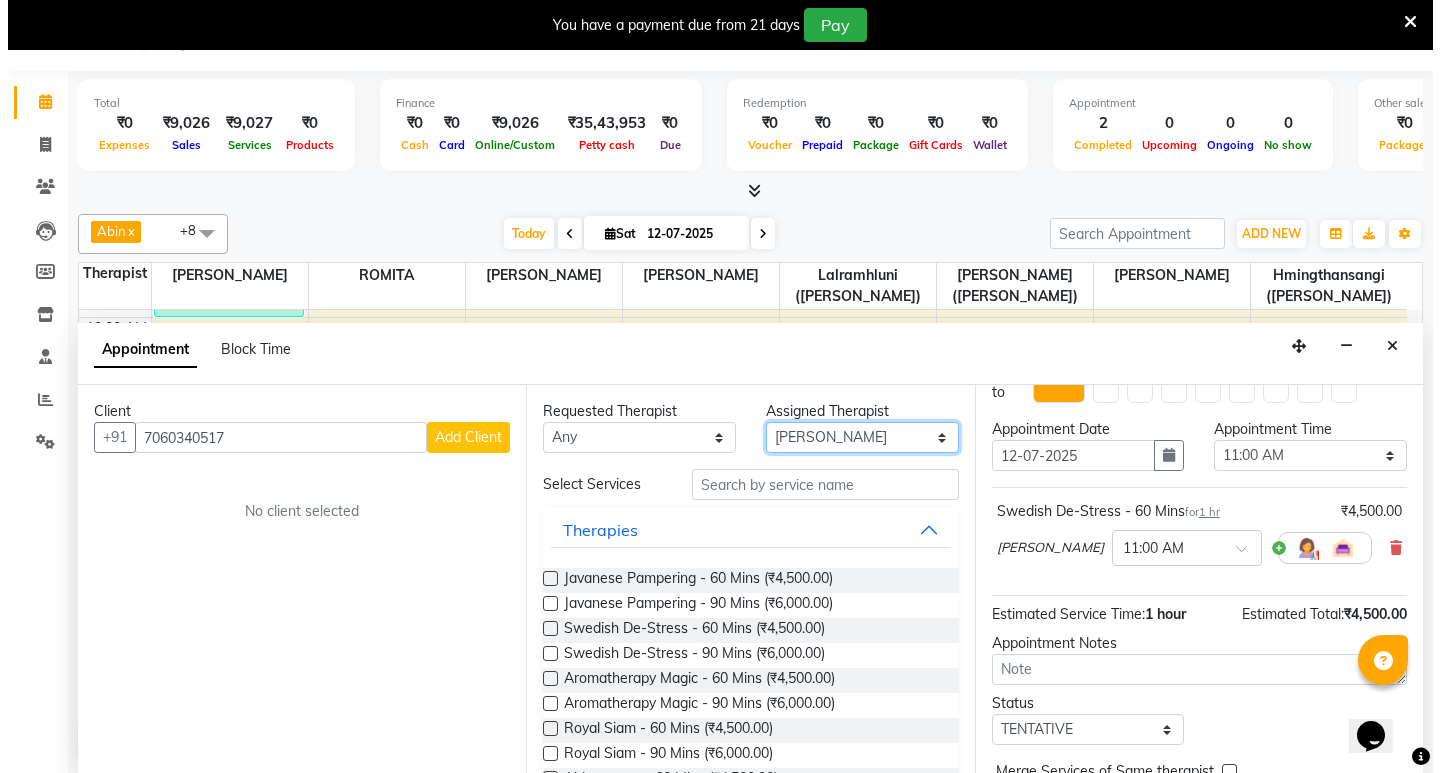 scroll, scrollTop: 140, scrollLeft: 0, axis: vertical 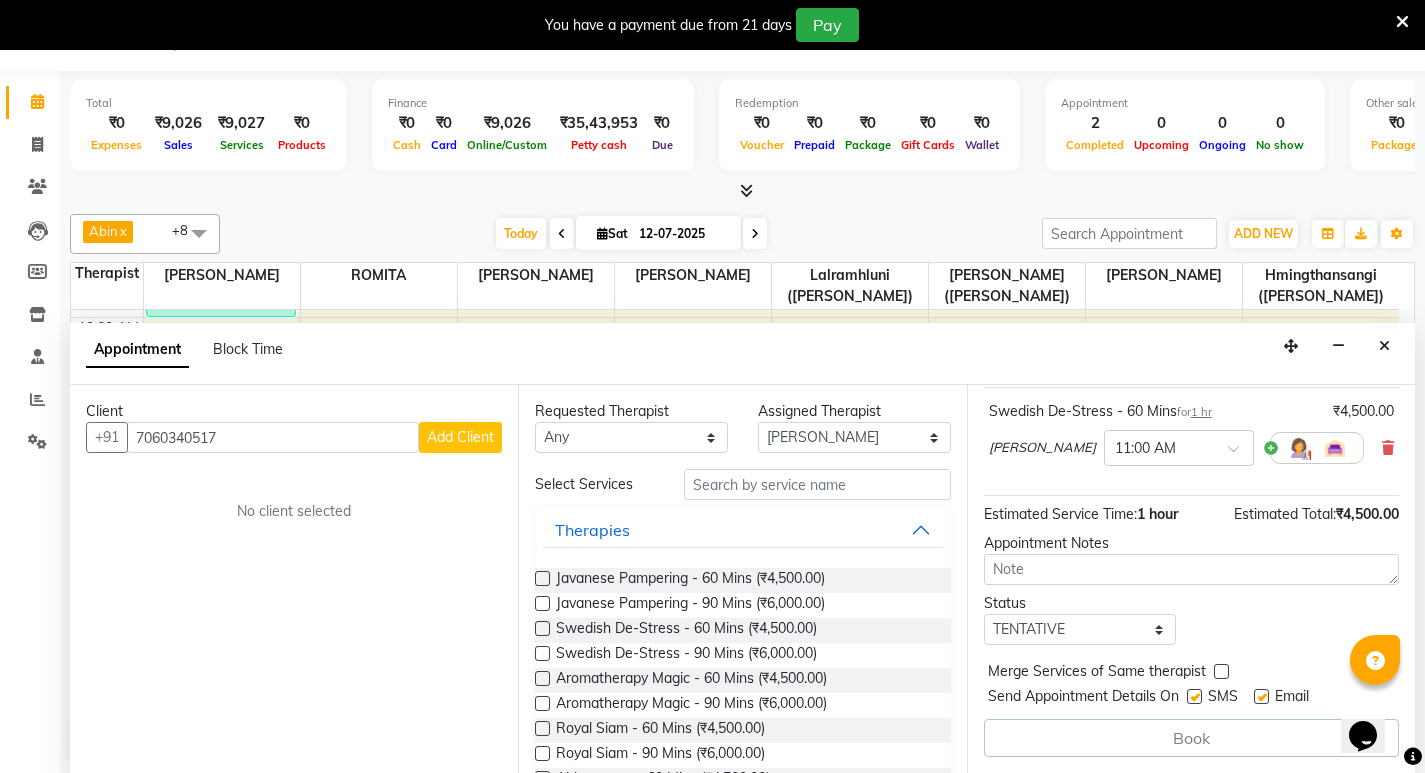 click on "Add Client" at bounding box center [460, 437] 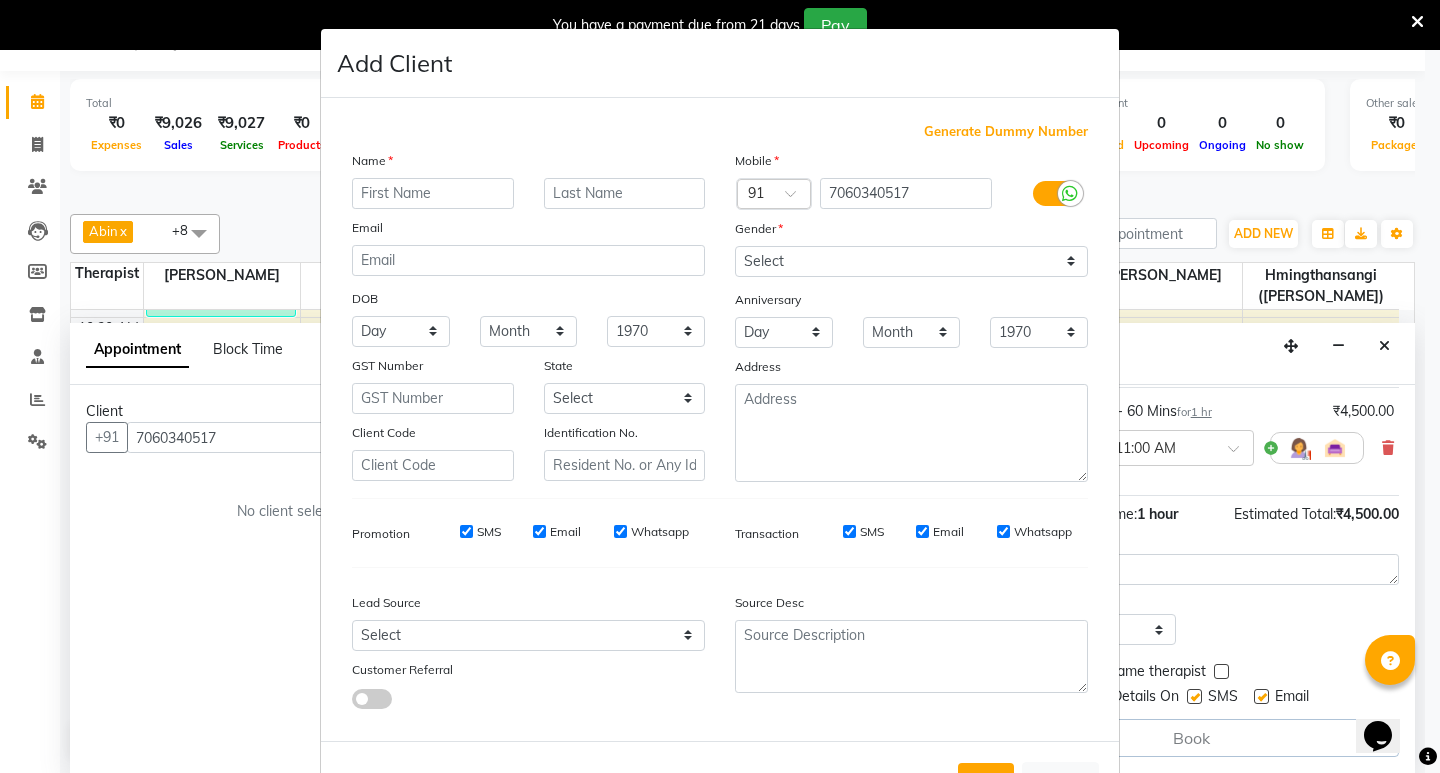 click at bounding box center [433, 193] 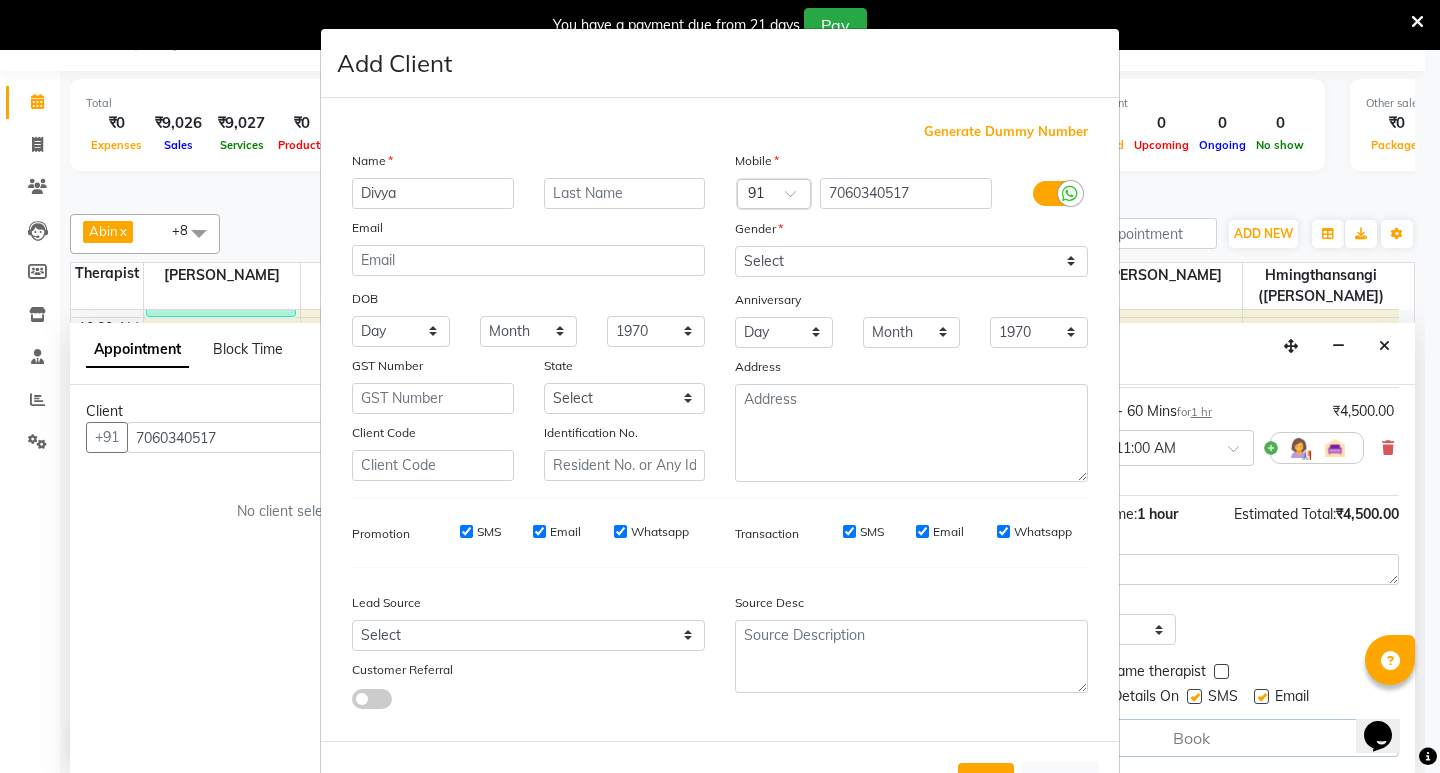 type on "Divya" 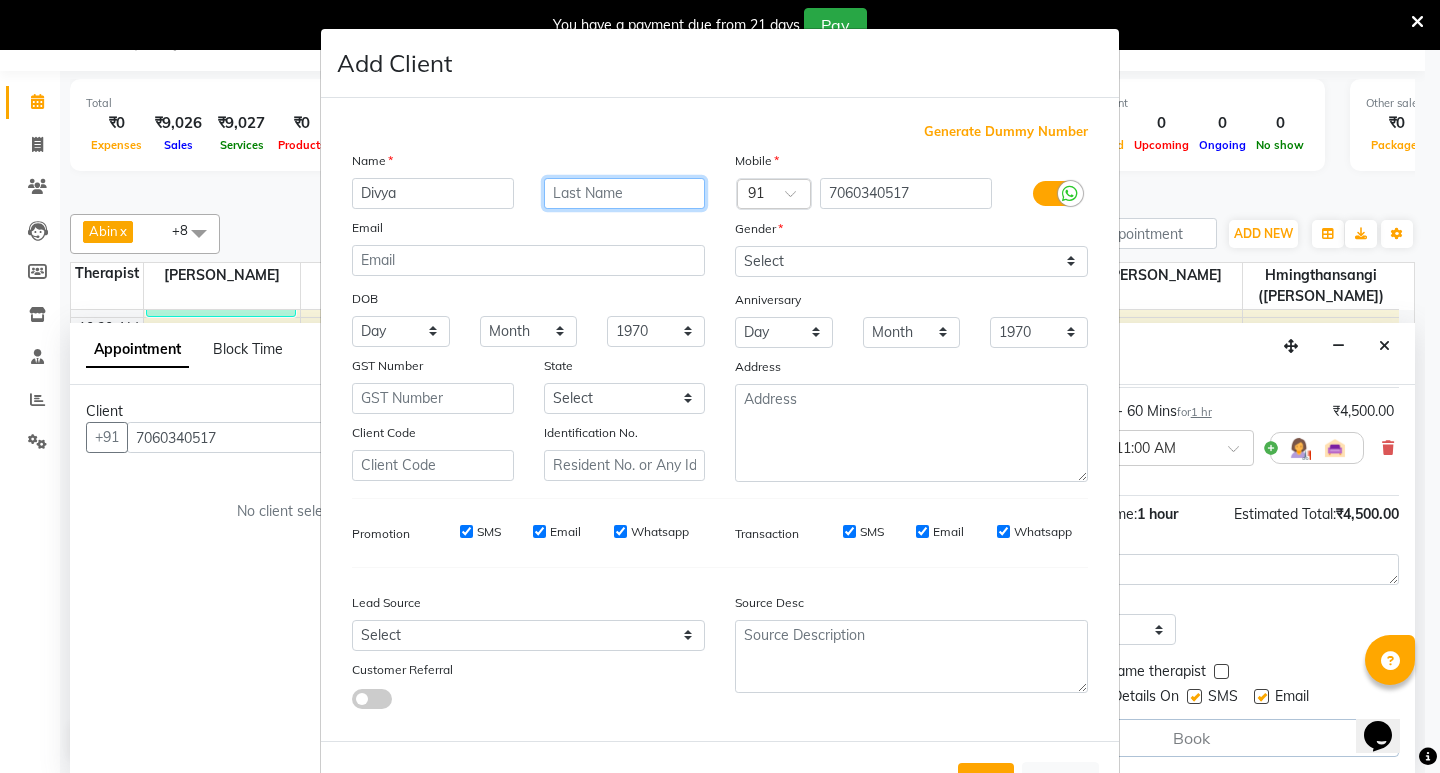 click at bounding box center [625, 193] 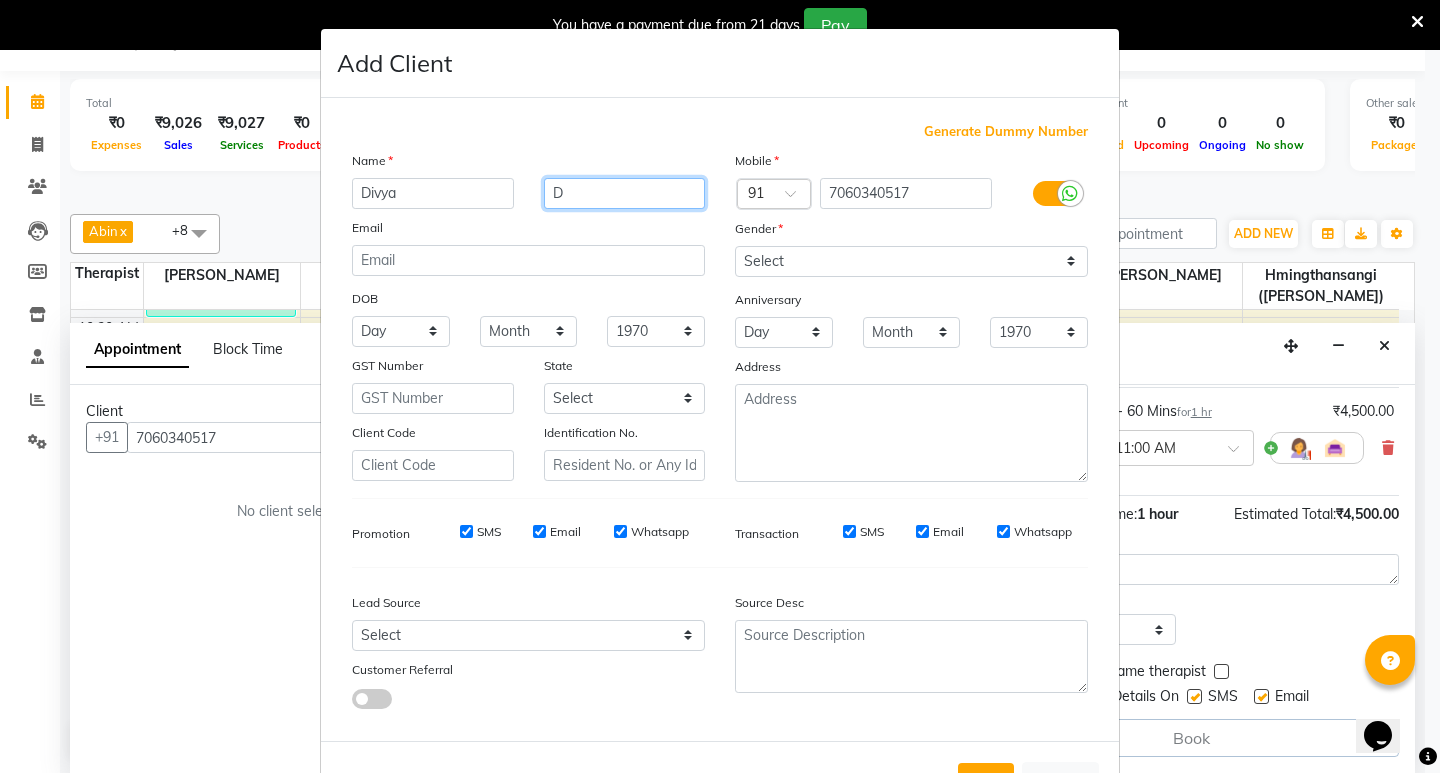 type on "D" 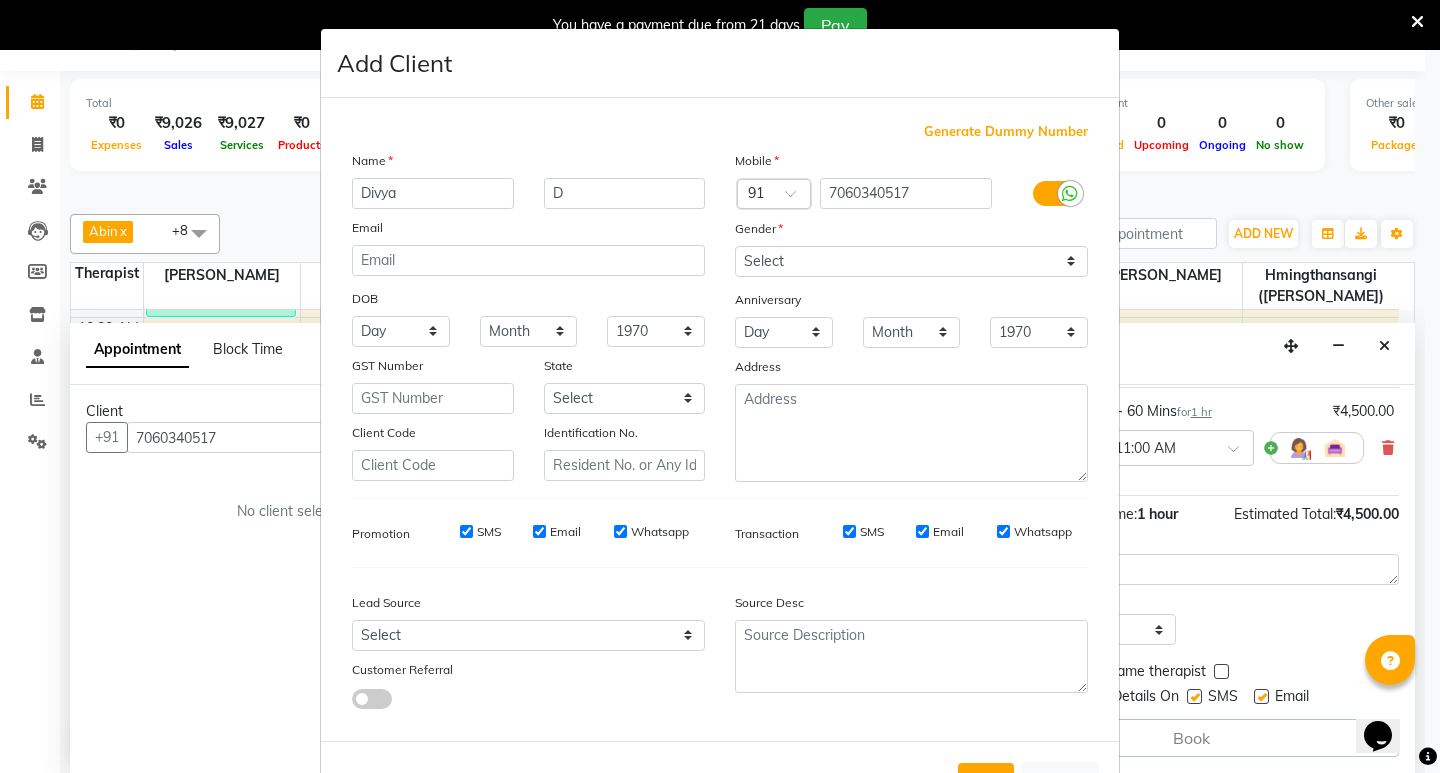 click on "Mobile Country Code × 91 7060340517 Gender Select [DEMOGRAPHIC_DATA] [DEMOGRAPHIC_DATA] Other Prefer Not To Say Anniversary Day 01 02 03 04 05 06 07 08 09 10 11 12 13 14 15 16 17 18 19 20 21 22 23 24 25 26 27 28 29 30 31 Month January February March April May June July August September October November [DATE] 1971 1972 1973 1974 1975 1976 1977 1978 1979 1980 1981 1982 1983 1984 1985 1986 1987 1988 1989 1990 1991 1992 1993 1994 1995 1996 1997 1998 1999 2000 2001 2002 2003 2004 2005 2006 2007 2008 2009 2010 2011 2012 2013 2014 2015 2016 2017 2018 2019 2020 2021 2022 2023 2024 2025 Address" at bounding box center [911, 316] 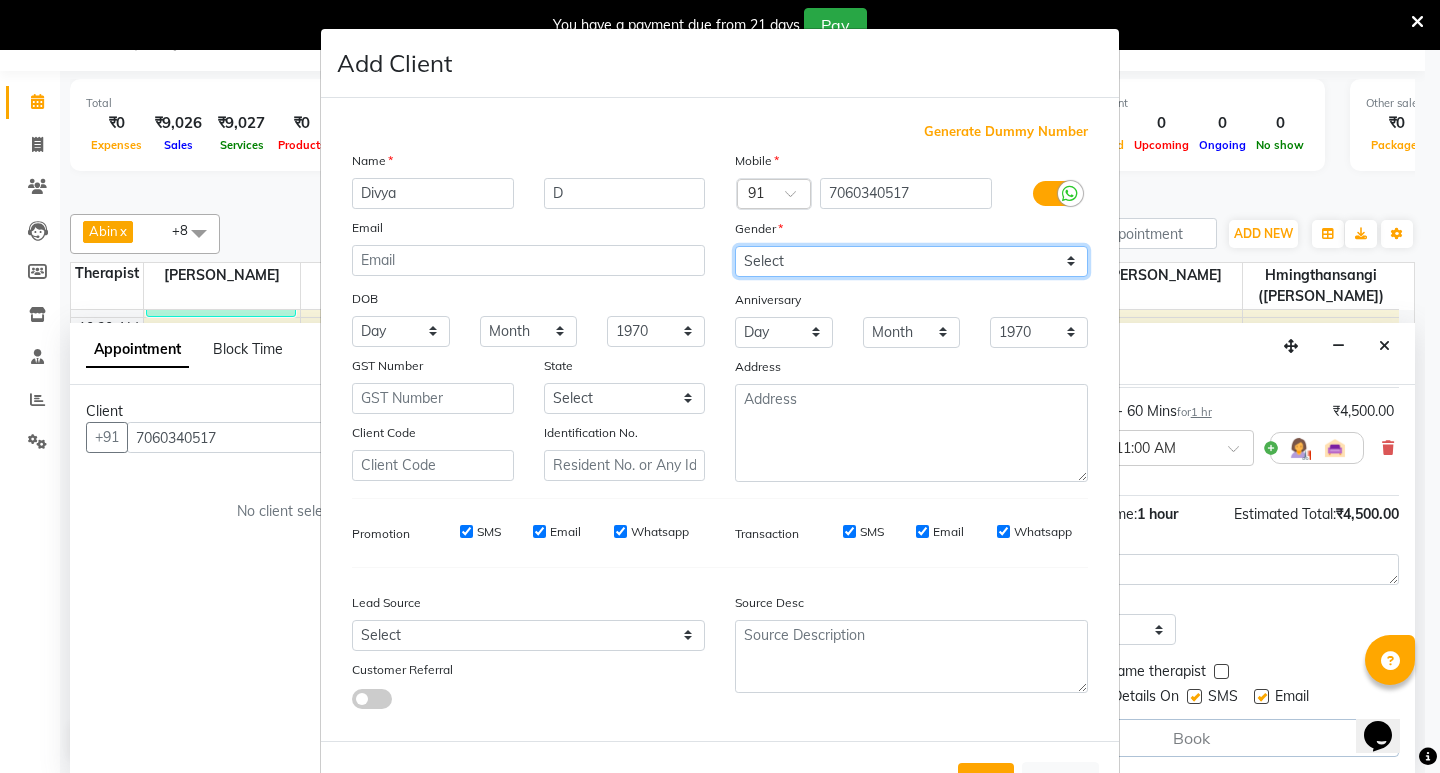 click on "Select [DEMOGRAPHIC_DATA] [DEMOGRAPHIC_DATA] Other Prefer Not To Say" at bounding box center (911, 261) 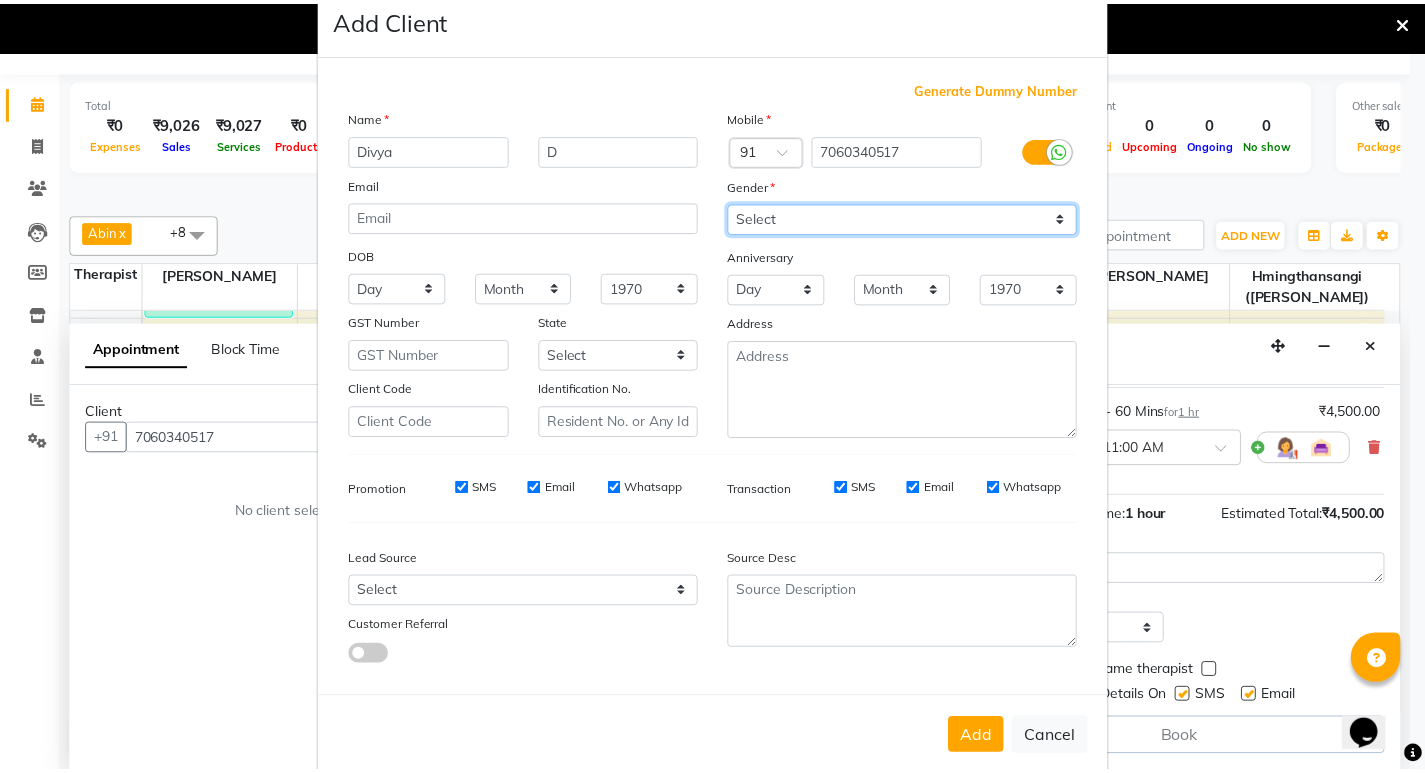 scroll, scrollTop: 76, scrollLeft: 0, axis: vertical 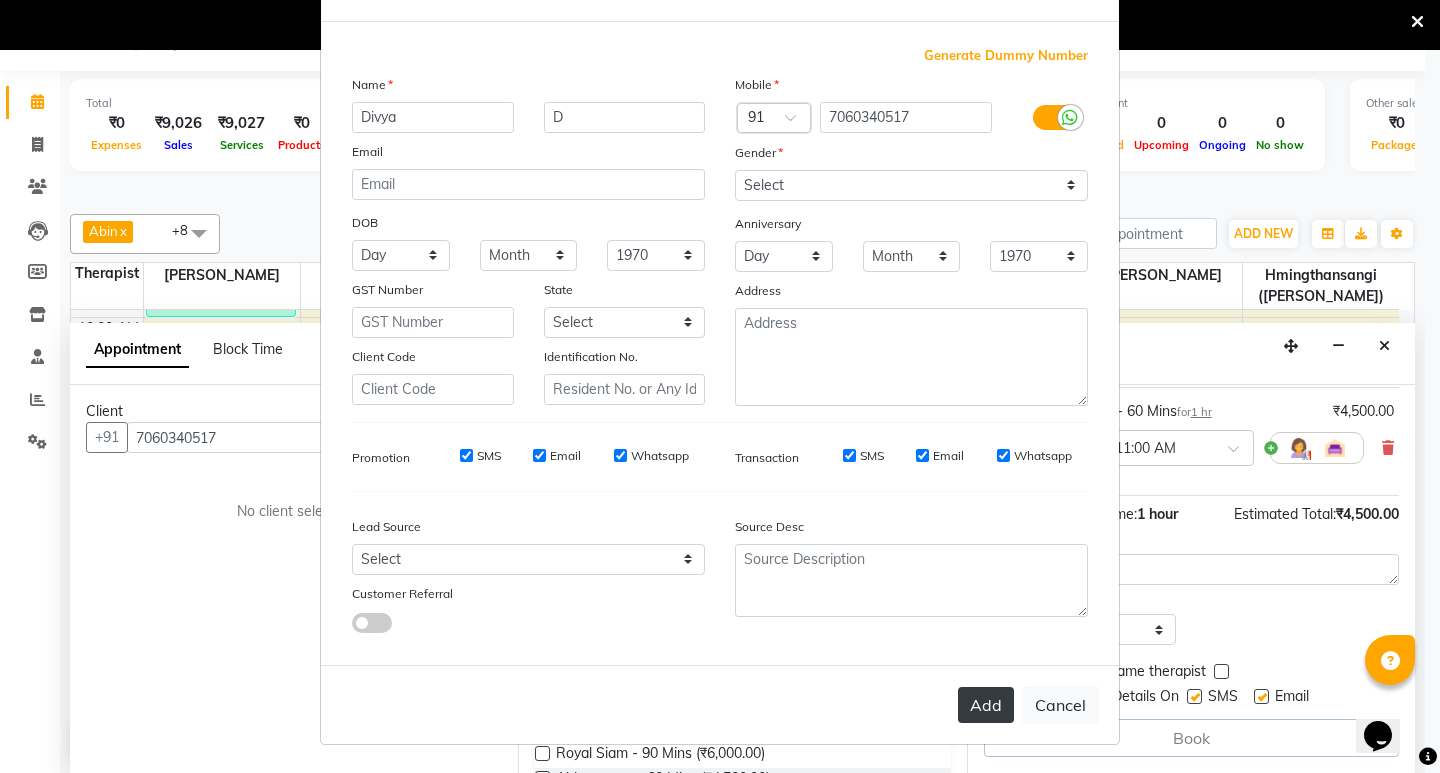 click on "Add" at bounding box center [986, 705] 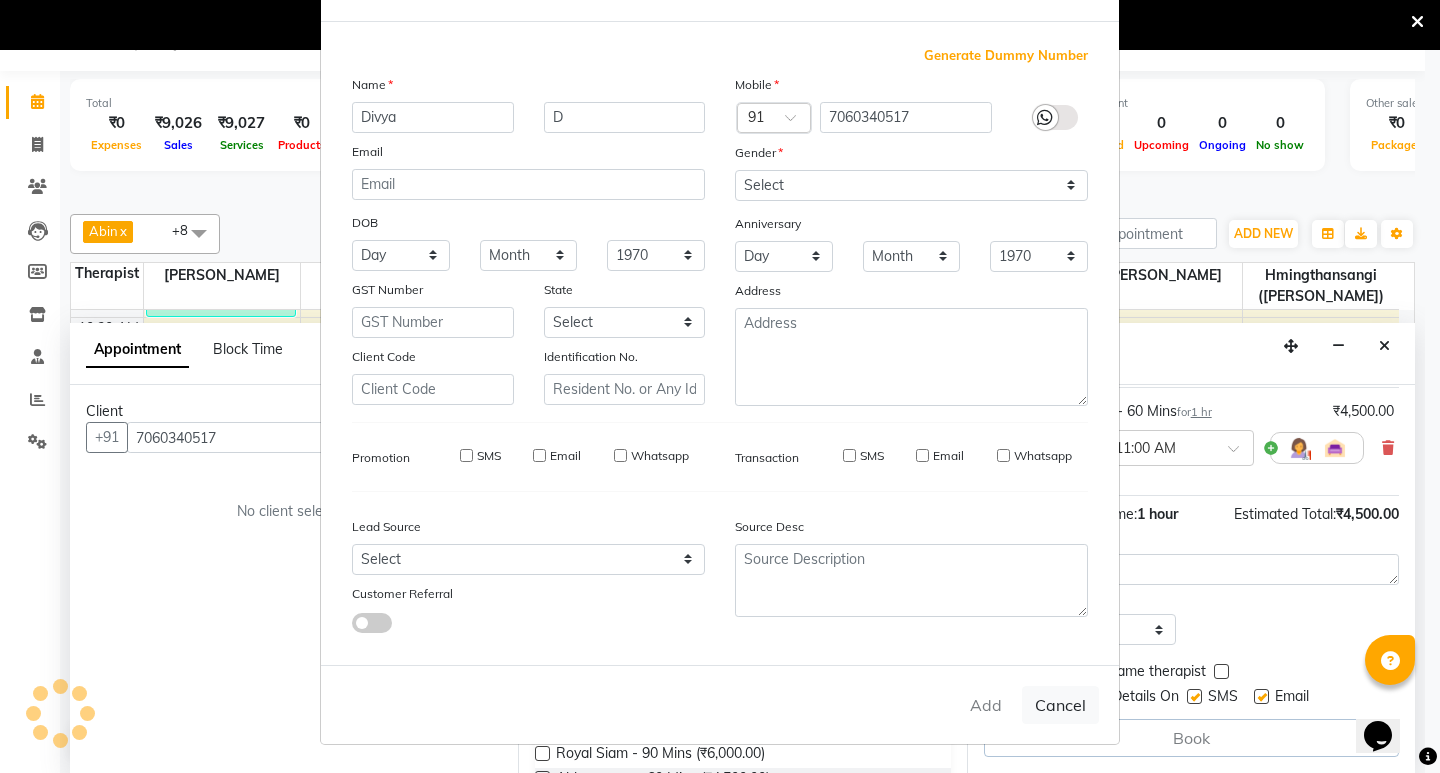 type 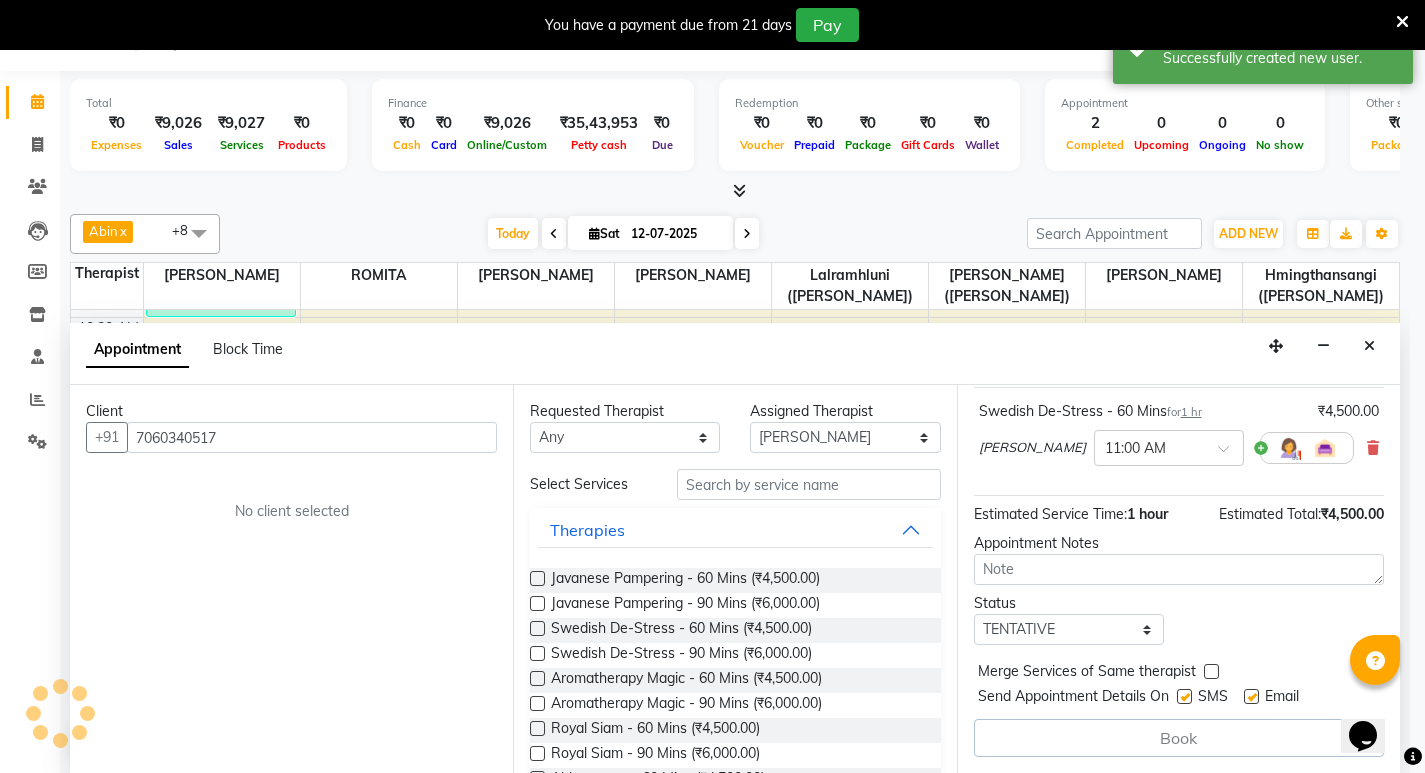 scroll, scrollTop: 138, scrollLeft: 0, axis: vertical 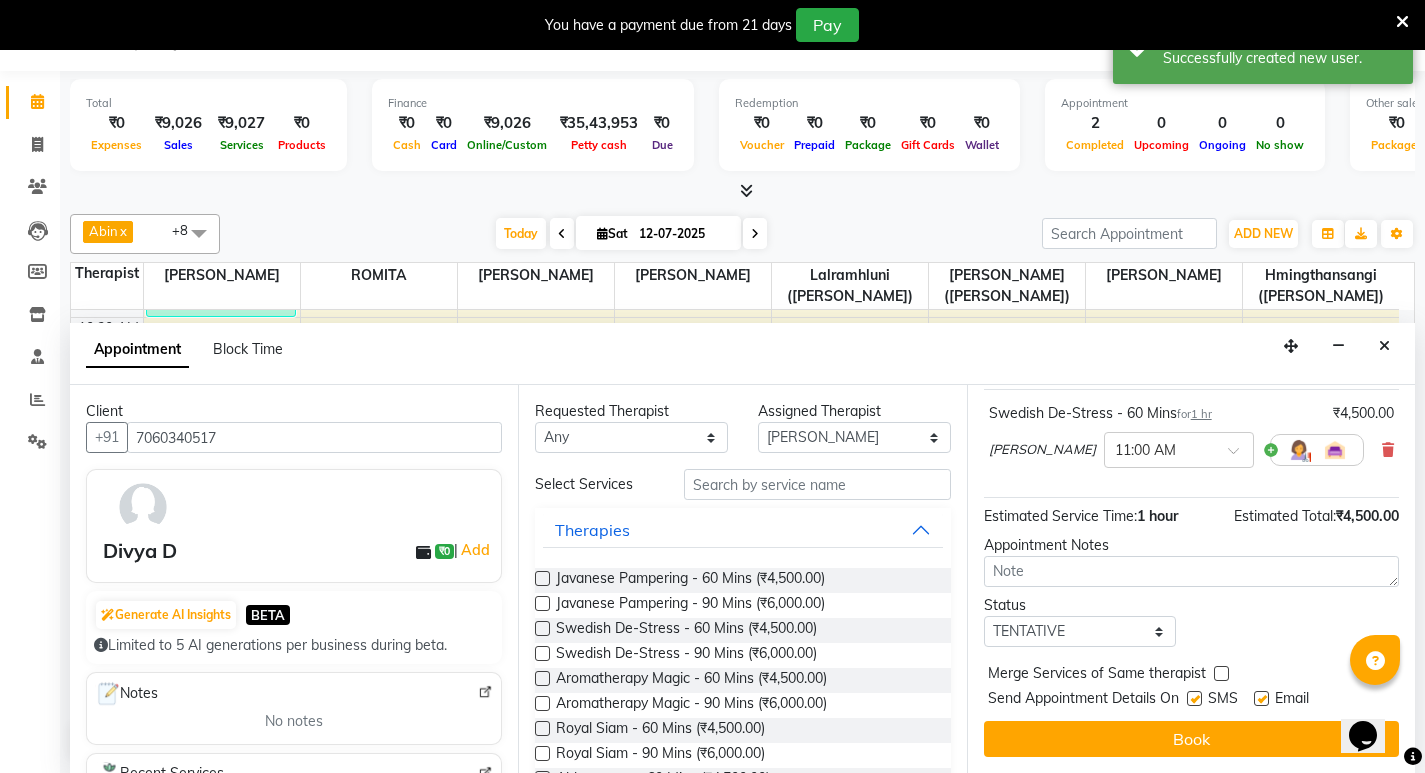 click on "SMS" at bounding box center (1223, 700) 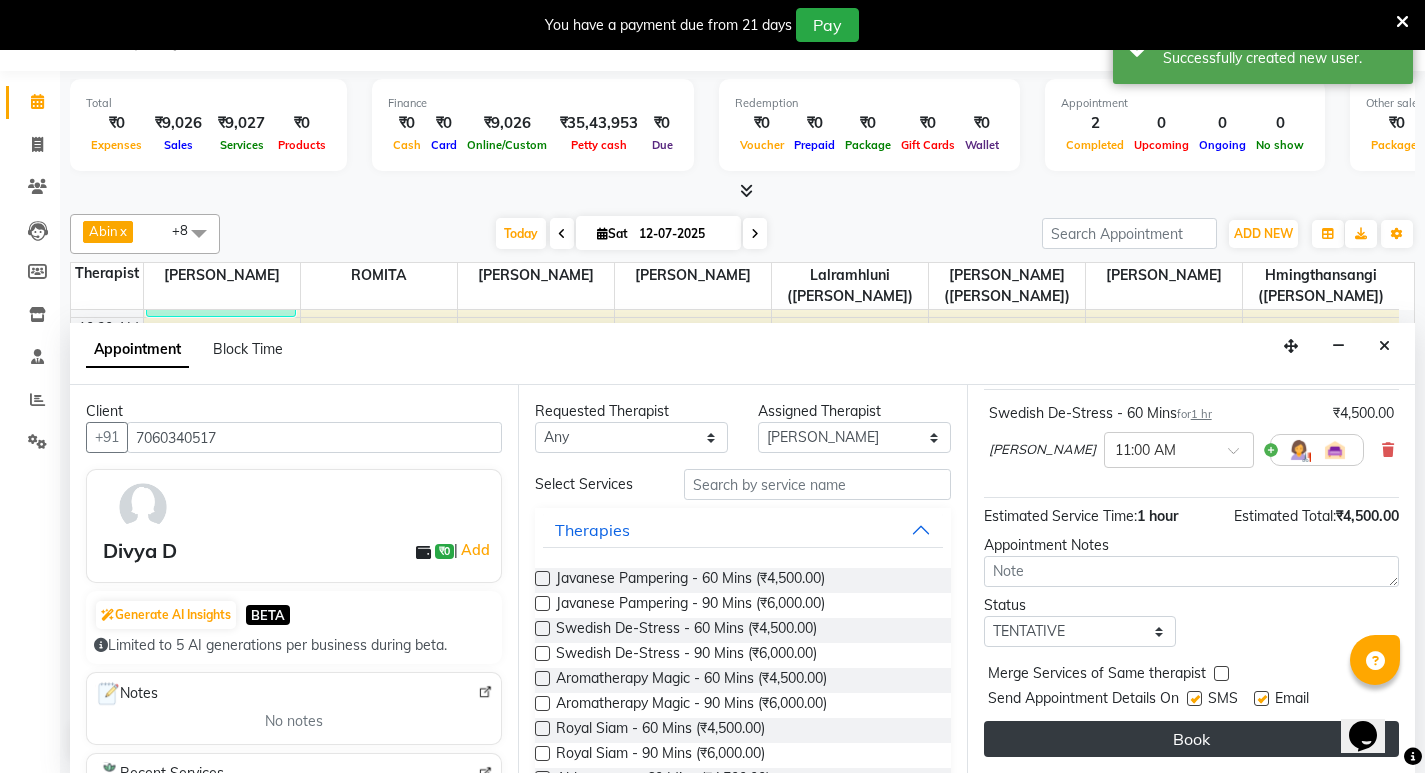 click on "Book" at bounding box center (1191, 739) 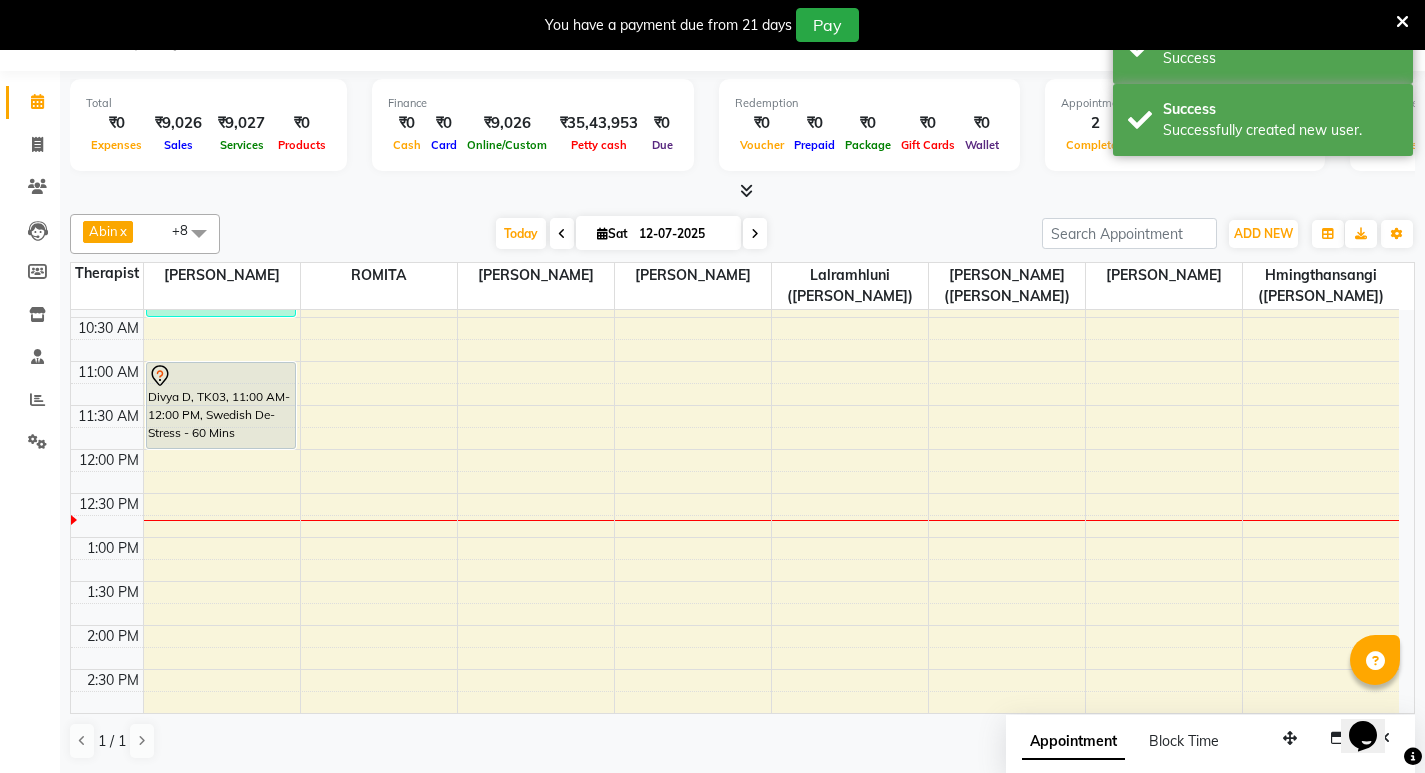 scroll, scrollTop: 0, scrollLeft: 0, axis: both 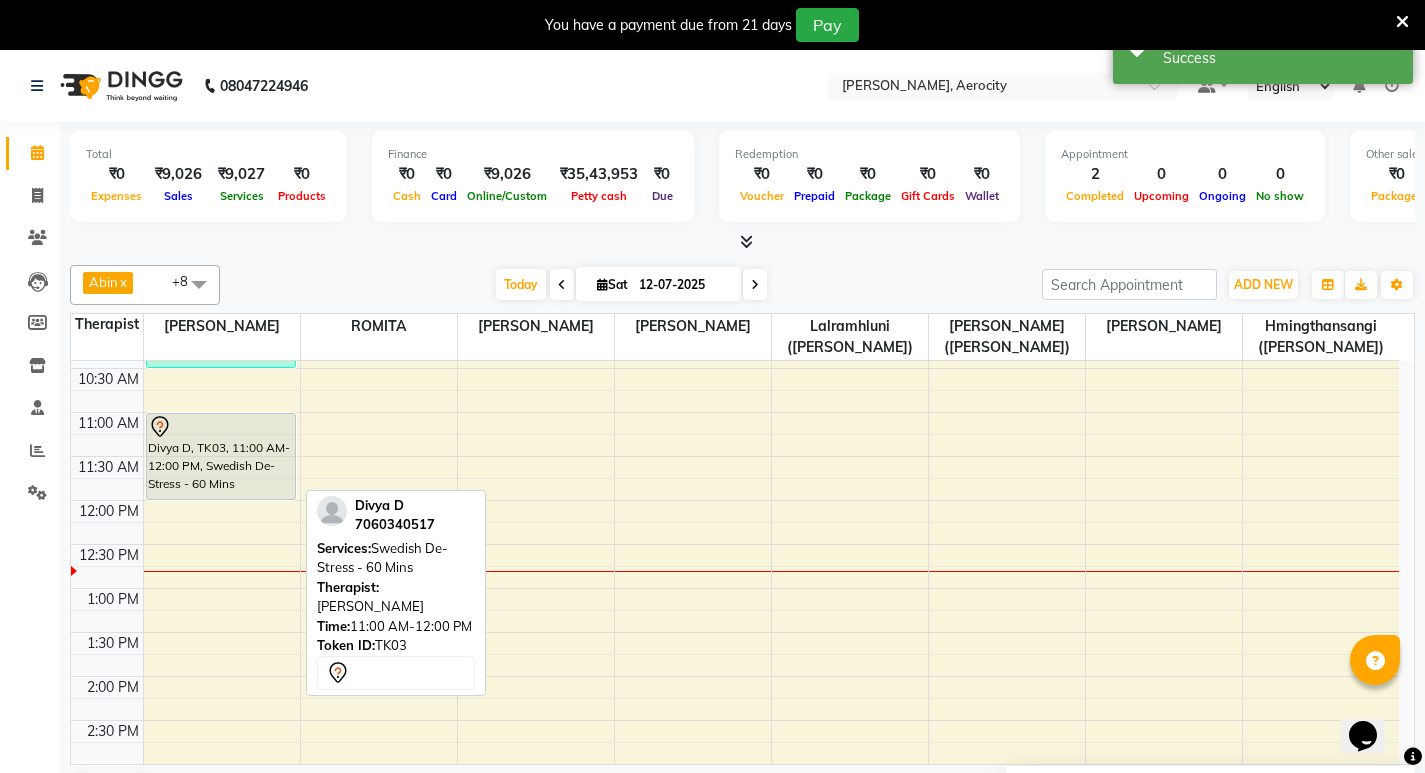 click on "Divya D, TK03, 11:00 AM-12:00 PM, Swedish De-Stress - 60 Mins" at bounding box center (221, 456) 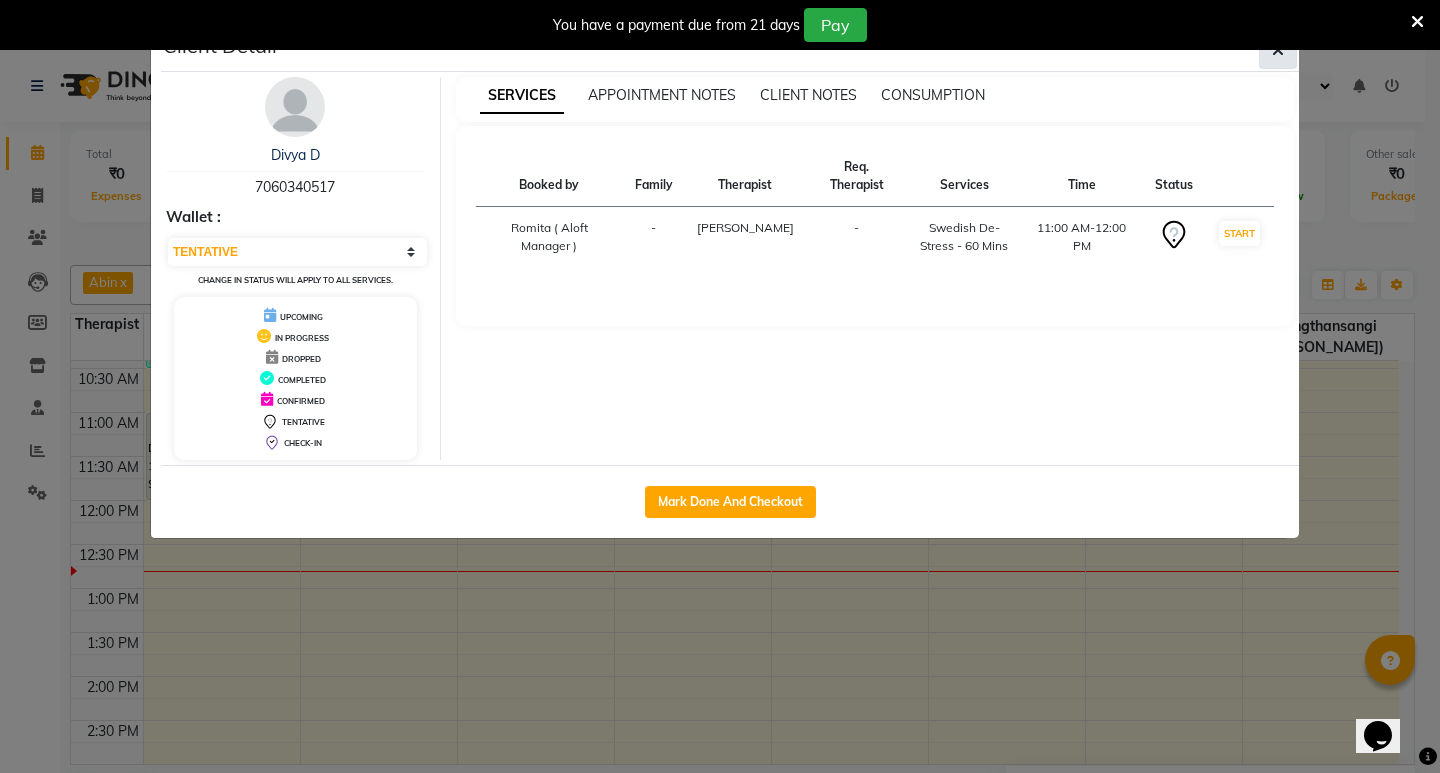 click 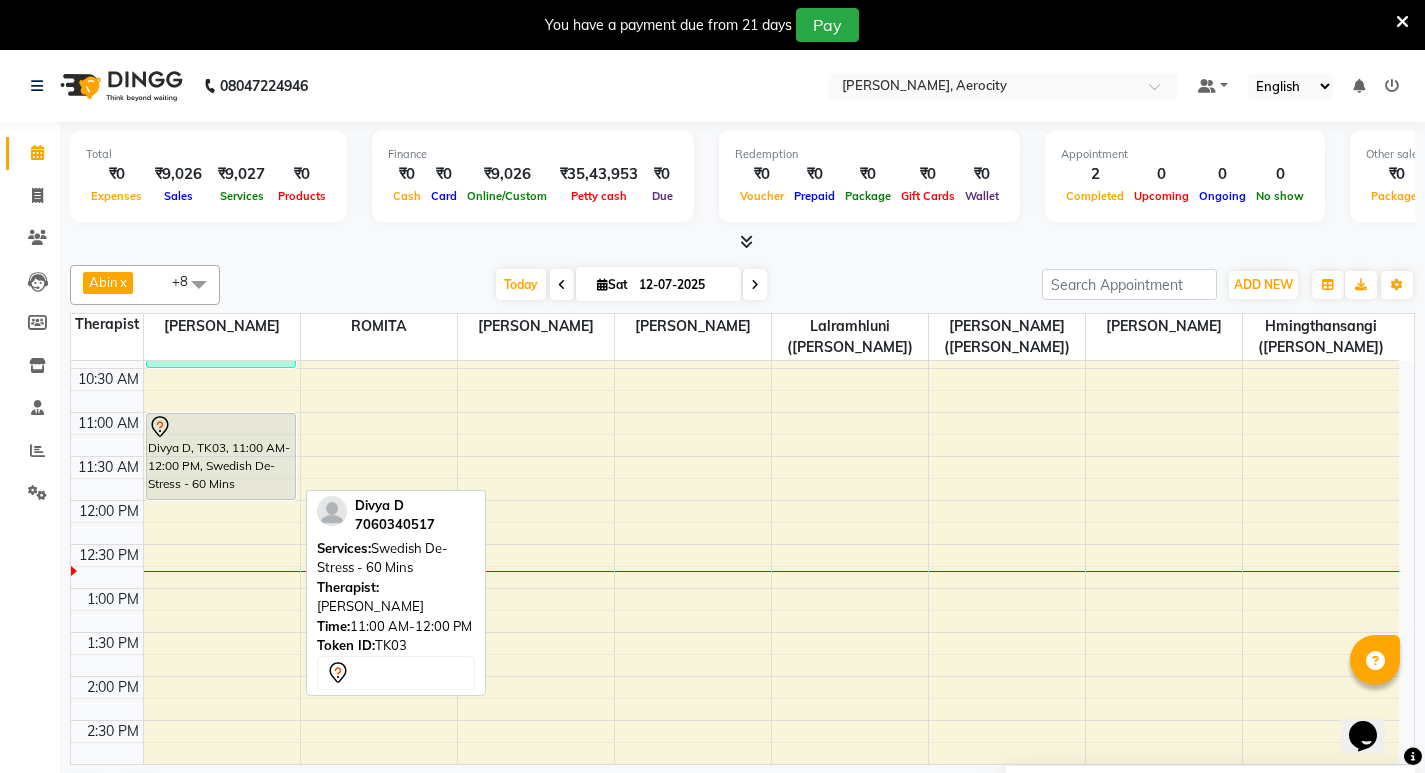 click on "Divya D, TK03, 11:00 AM-12:00 PM, Swedish De-Stress - 60 Mins" at bounding box center [221, 456] 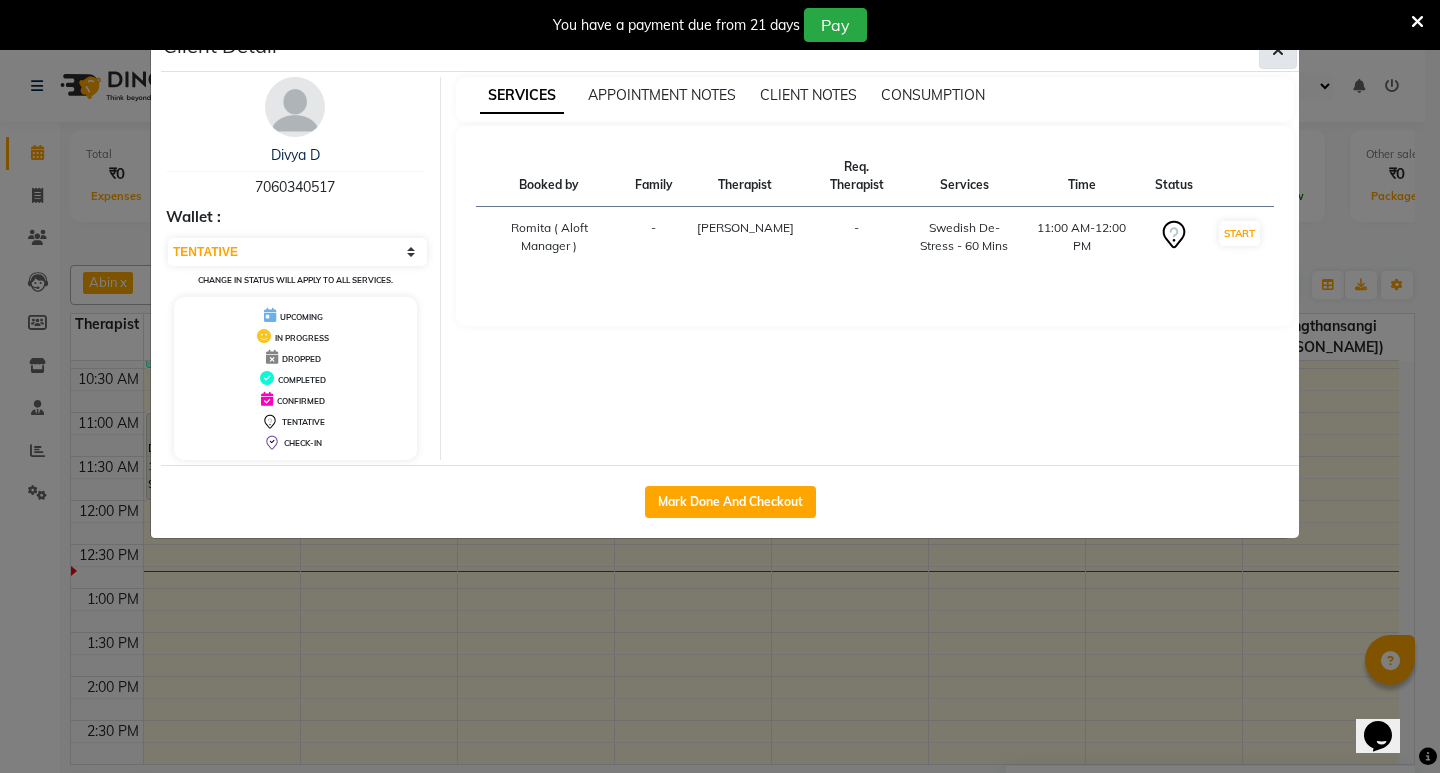 click 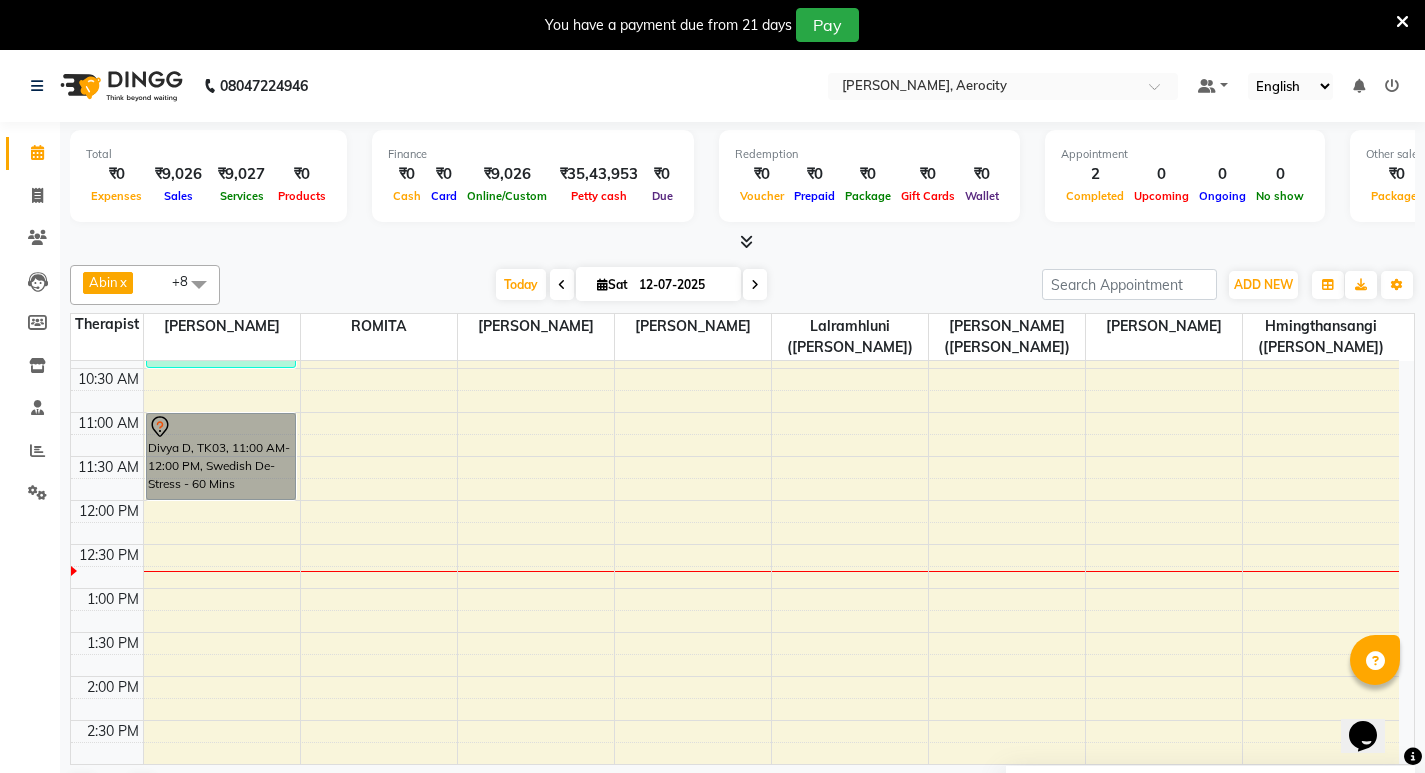 scroll, scrollTop: 51, scrollLeft: 0, axis: vertical 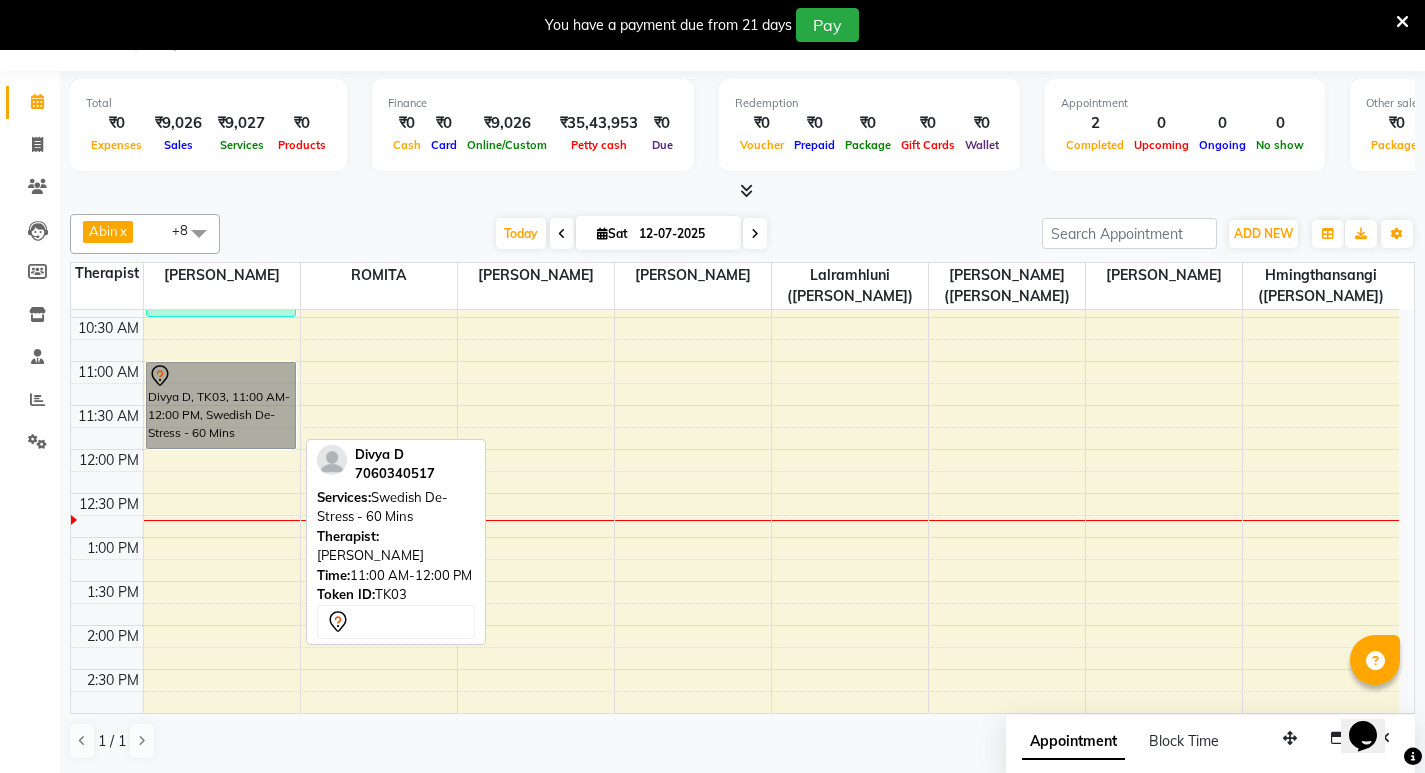 click on "Divya D, TK03, 11:00 AM-12:00 PM, Swedish De-Stress - 60 Mins" at bounding box center [221, 405] 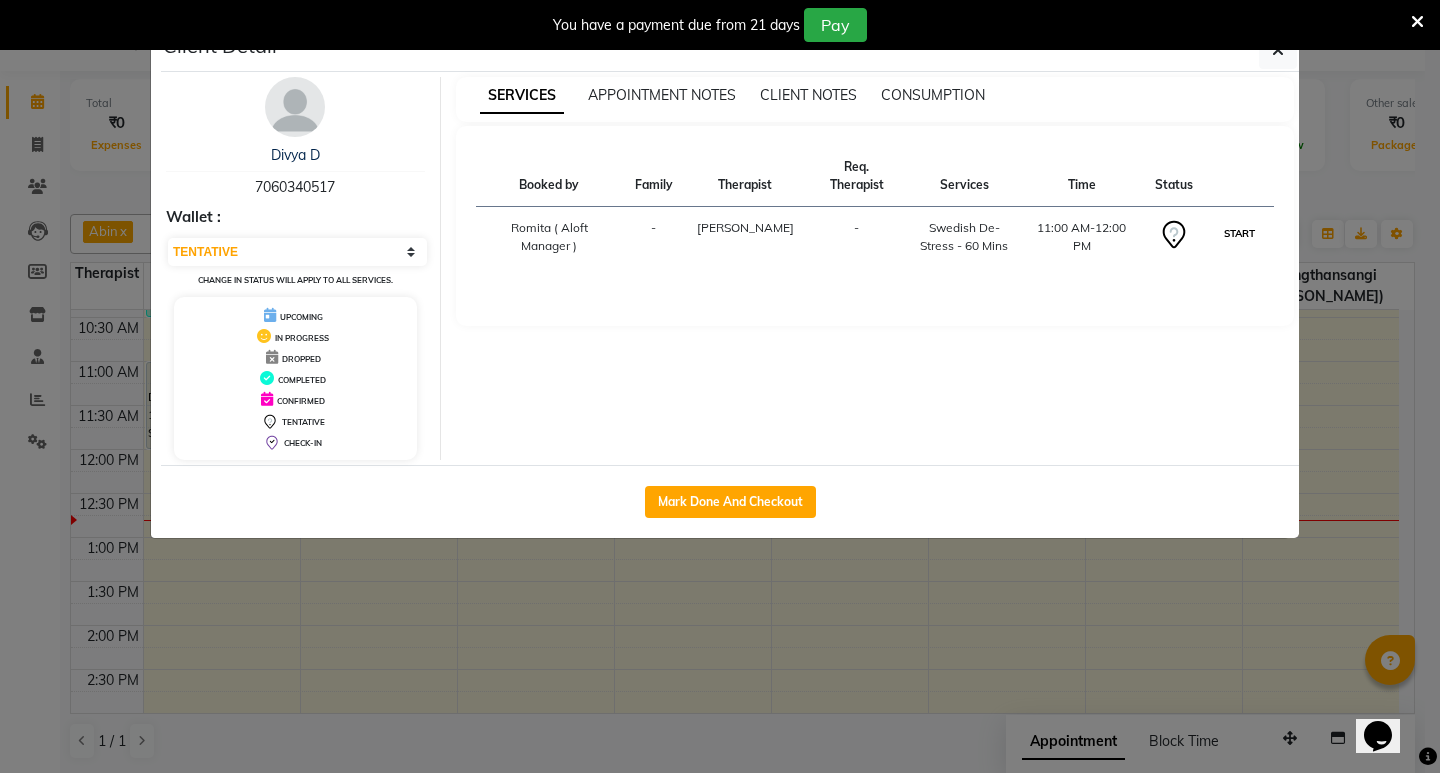 click on "START" at bounding box center (1239, 233) 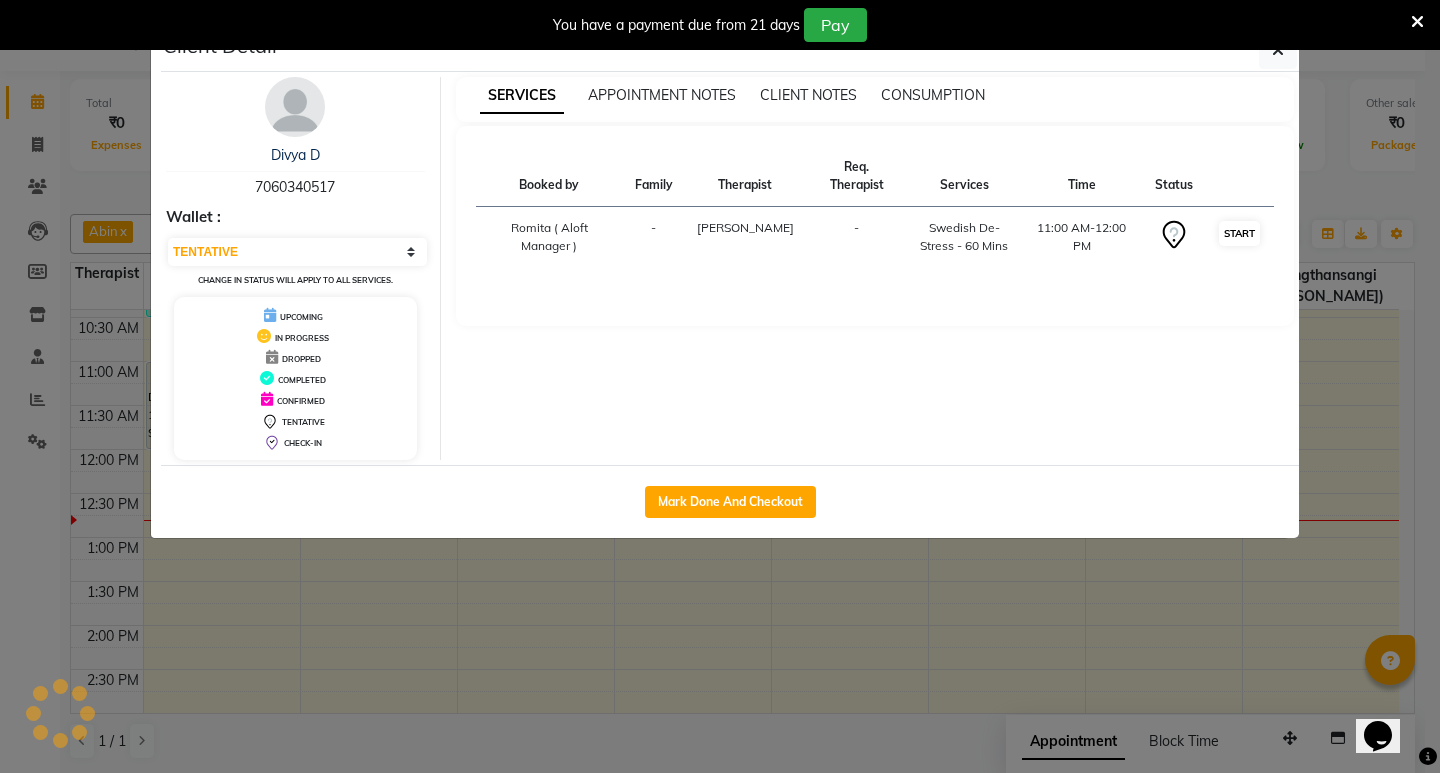 select on "1" 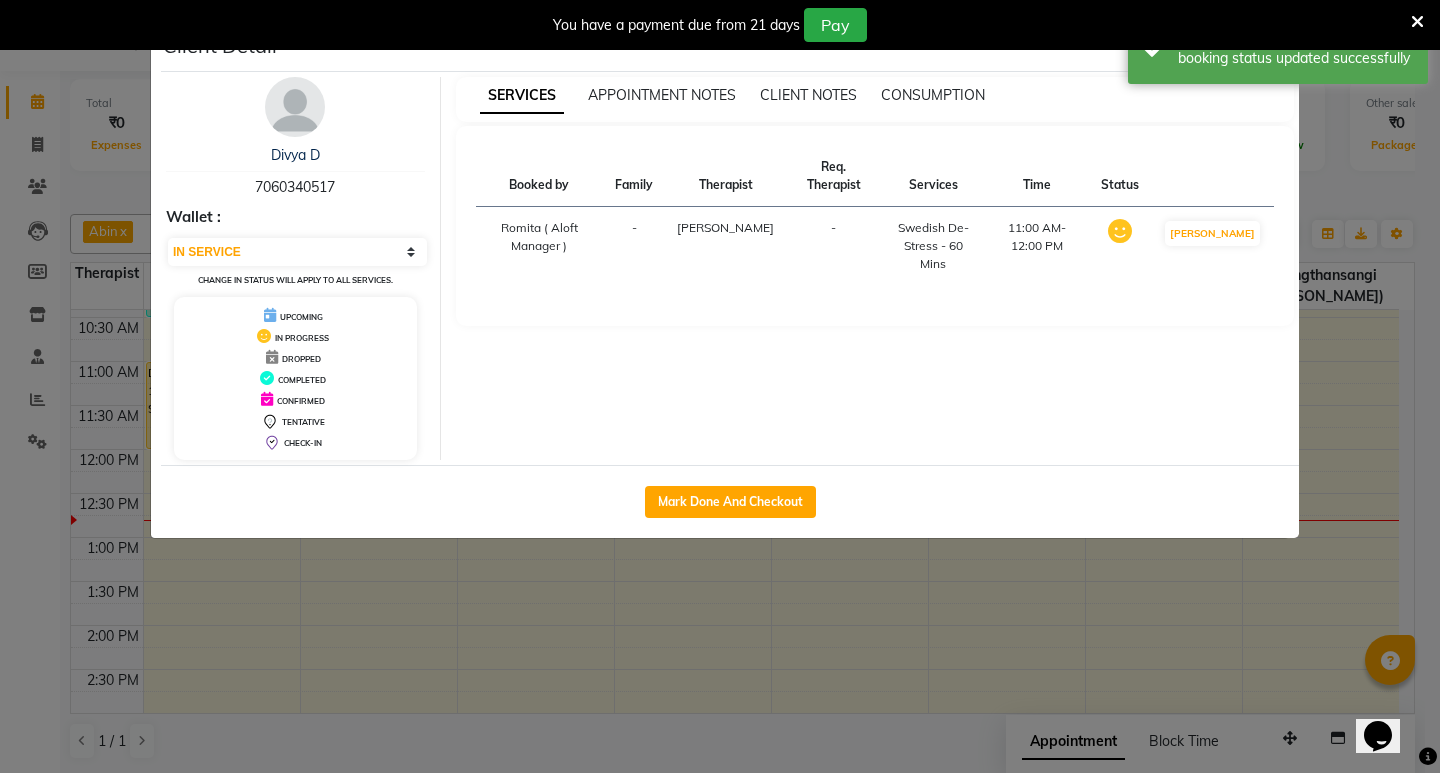click on "Client Detail  Divya D   7060340517 Wallet : Select IN SERVICE CONFIRMED TENTATIVE CHECK IN MARK DONE UPCOMING Change in status will apply to all services. UPCOMING IN PROGRESS DROPPED COMPLETED CONFIRMED TENTATIVE CHECK-IN SERVICES APPOINTMENT NOTES CLIENT NOTES CONSUMPTION Booked by Family Therapist Req. Therapist Services Time Status  Romita ( Aloft  Manager )  - [PERSON_NAME] -  Swedish De-Stress - 60 Mins   11:00 AM-12:00 PM   MARK DONE   Mark Done And Checkout" 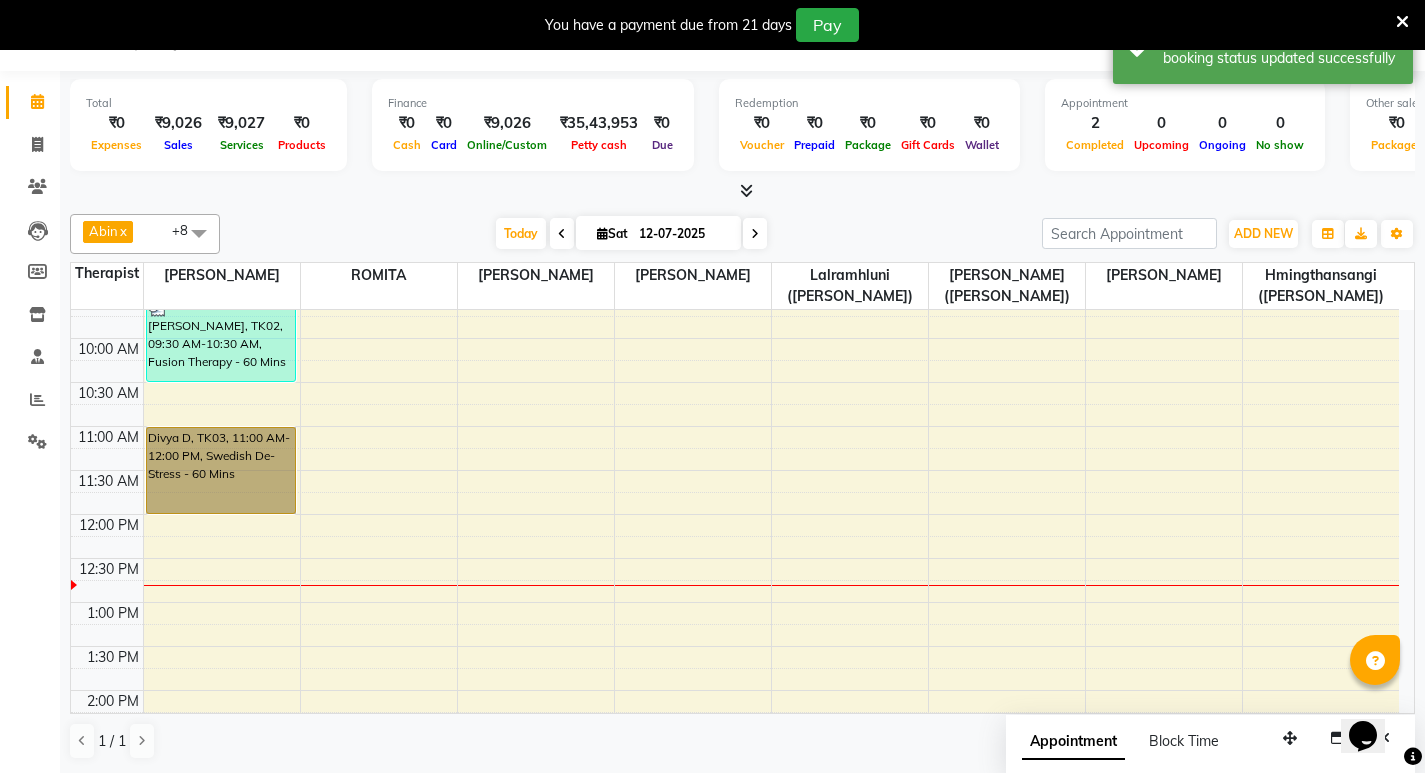 scroll, scrollTop: 200, scrollLeft: 0, axis: vertical 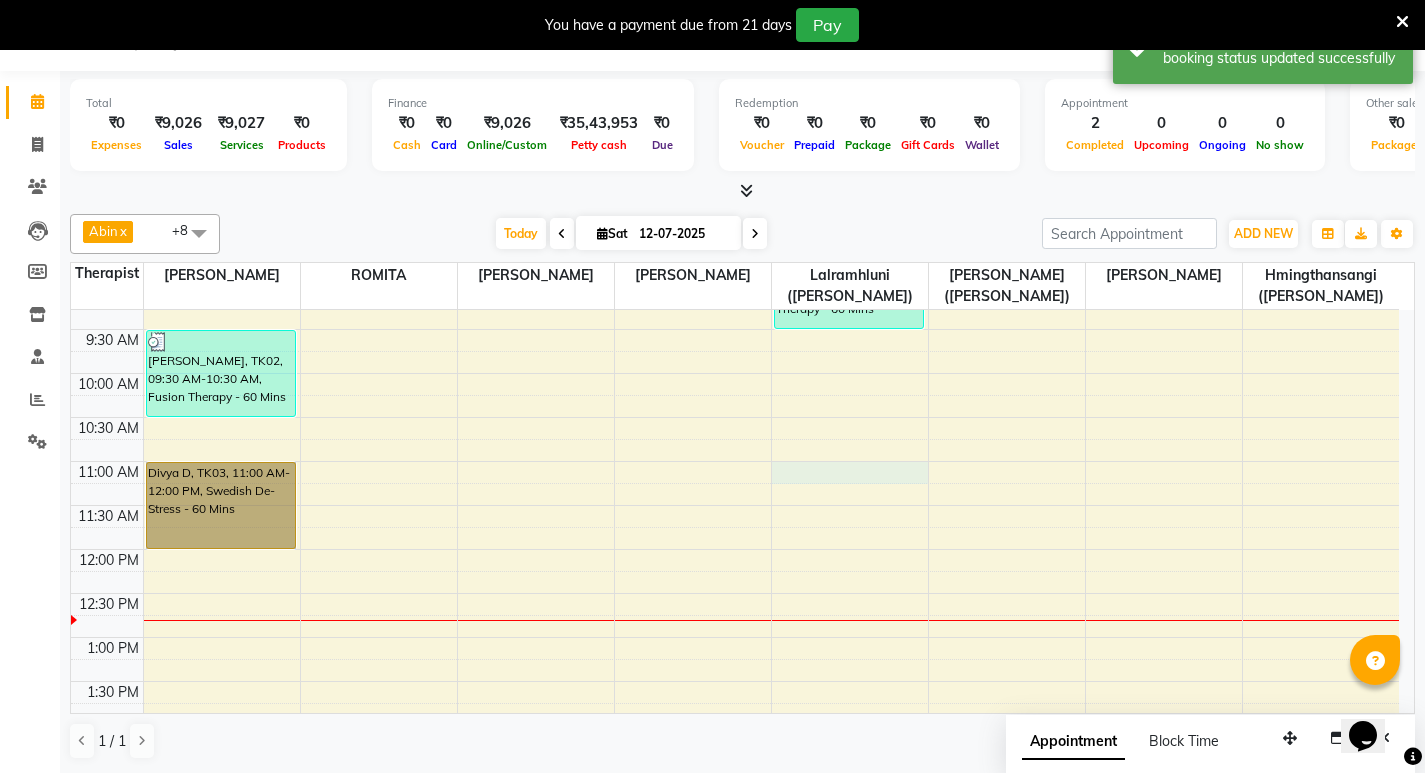 click on "7:00 AM 7:30 AM 8:00 AM 8:30 AM 9:00 AM 9:30 AM 10:00 AM 10:30 AM 11:00 AM 11:30 AM 12:00 PM 12:30 PM 1:00 PM 1:30 PM 2:00 PM 2:30 PM 3:00 PM 3:30 PM 4:00 PM 4:30 PM 5:00 PM 5:30 PM 6:00 PM 6:30 PM 7:00 PM 7:30 PM 8:00 PM 8:30 PM 9:00 PM 9:30 PM 10:00 PM 10:30 PM 11:00 PM 11:30 PM     [PERSON_NAME], TK02, 09:30 AM-10:30 AM, Fusion Therapy - 60 Mins    Divya D, TK03, 11:00 AM-12:00 PM, Swedish De-Stress - 60 Mins     Abhishek A, TK01, 08:30 AM-09:30 AM, Fusion Therapy - 60 Mins" at bounding box center [735, 857] 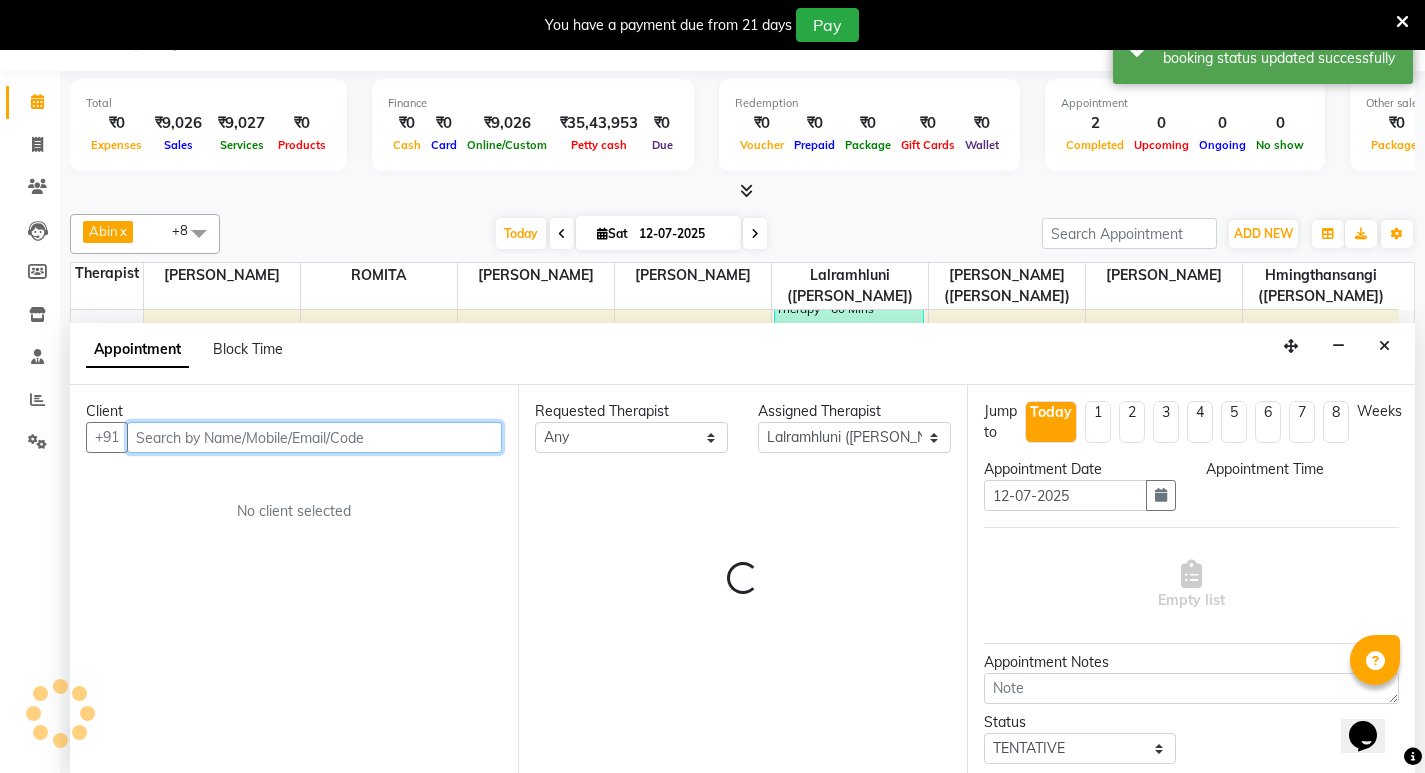 select on "660" 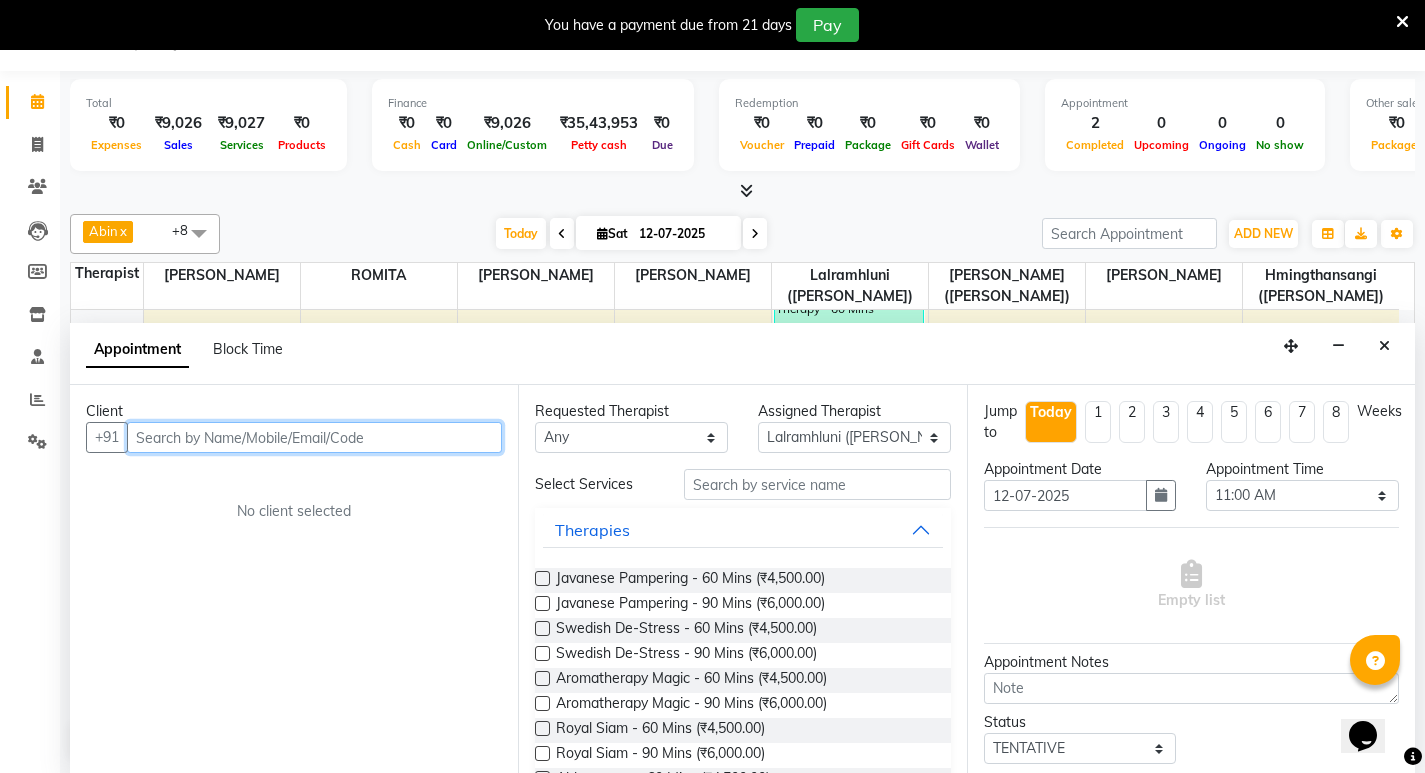 click at bounding box center (314, 437) 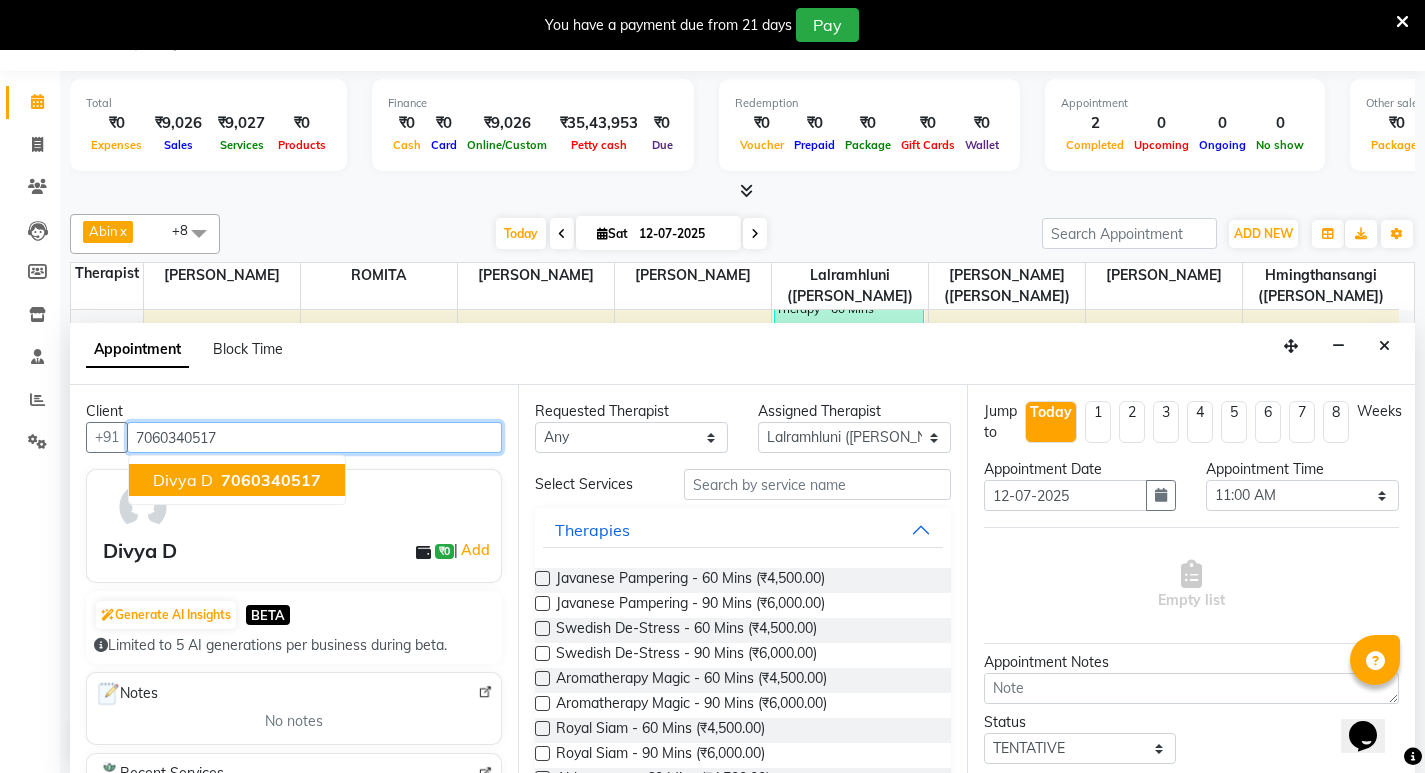 click on "7060340517" at bounding box center (271, 480) 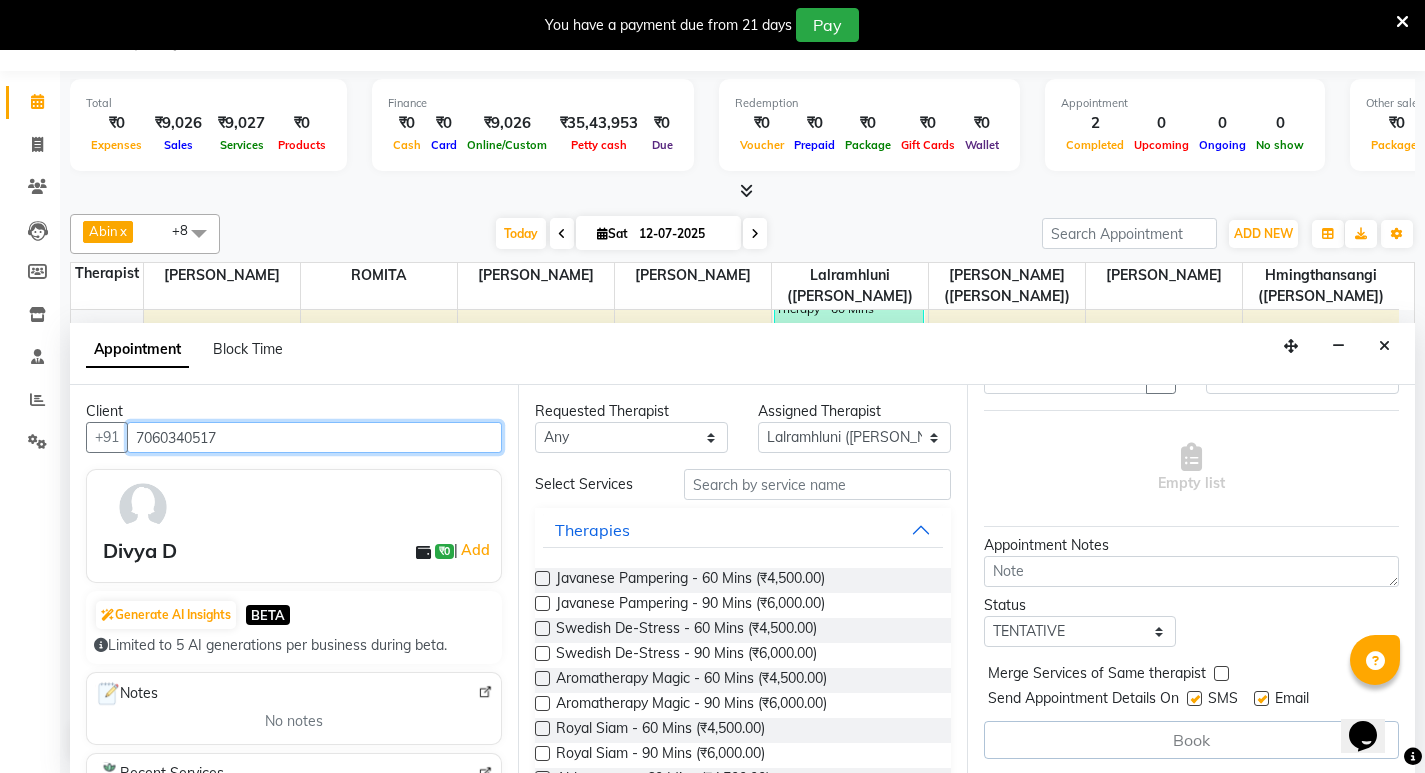 scroll, scrollTop: 119, scrollLeft: 0, axis: vertical 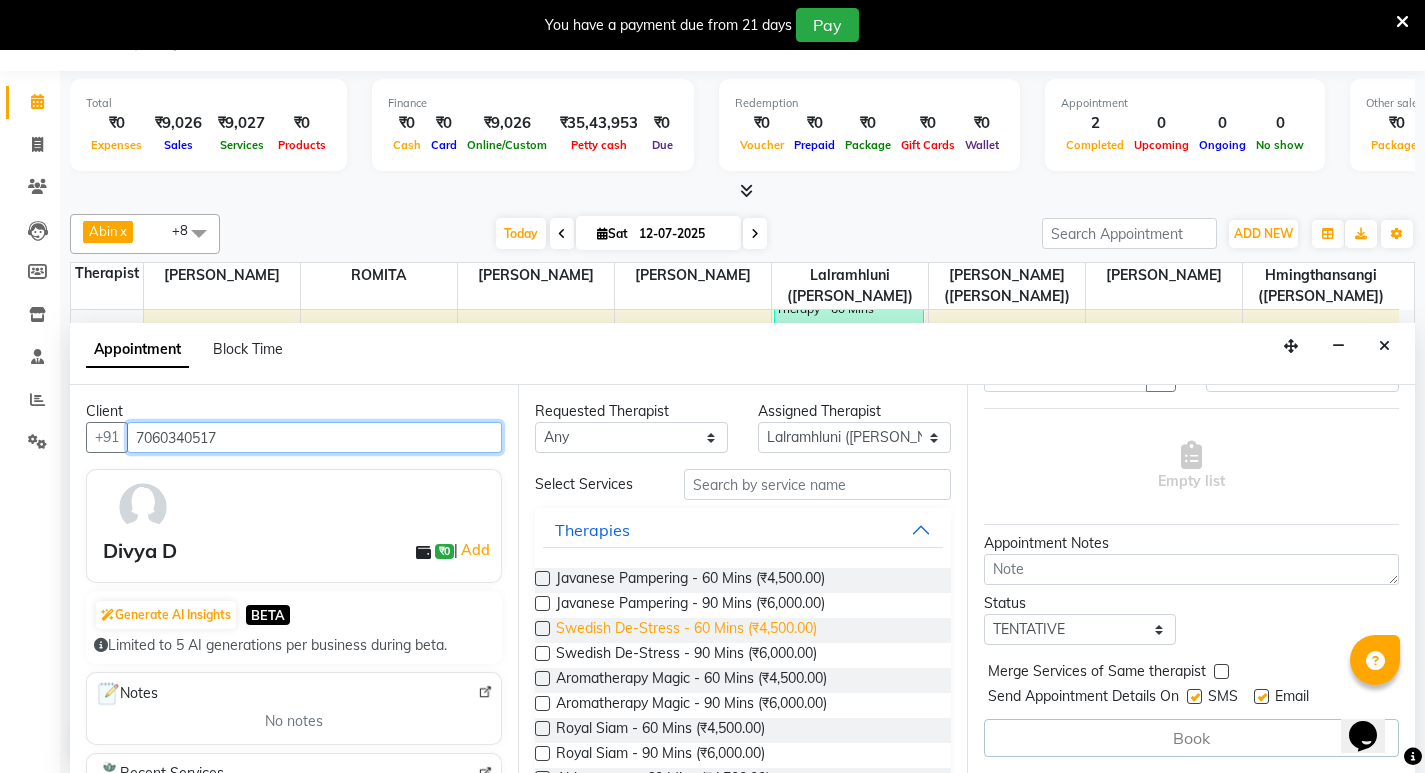type on "7060340517" 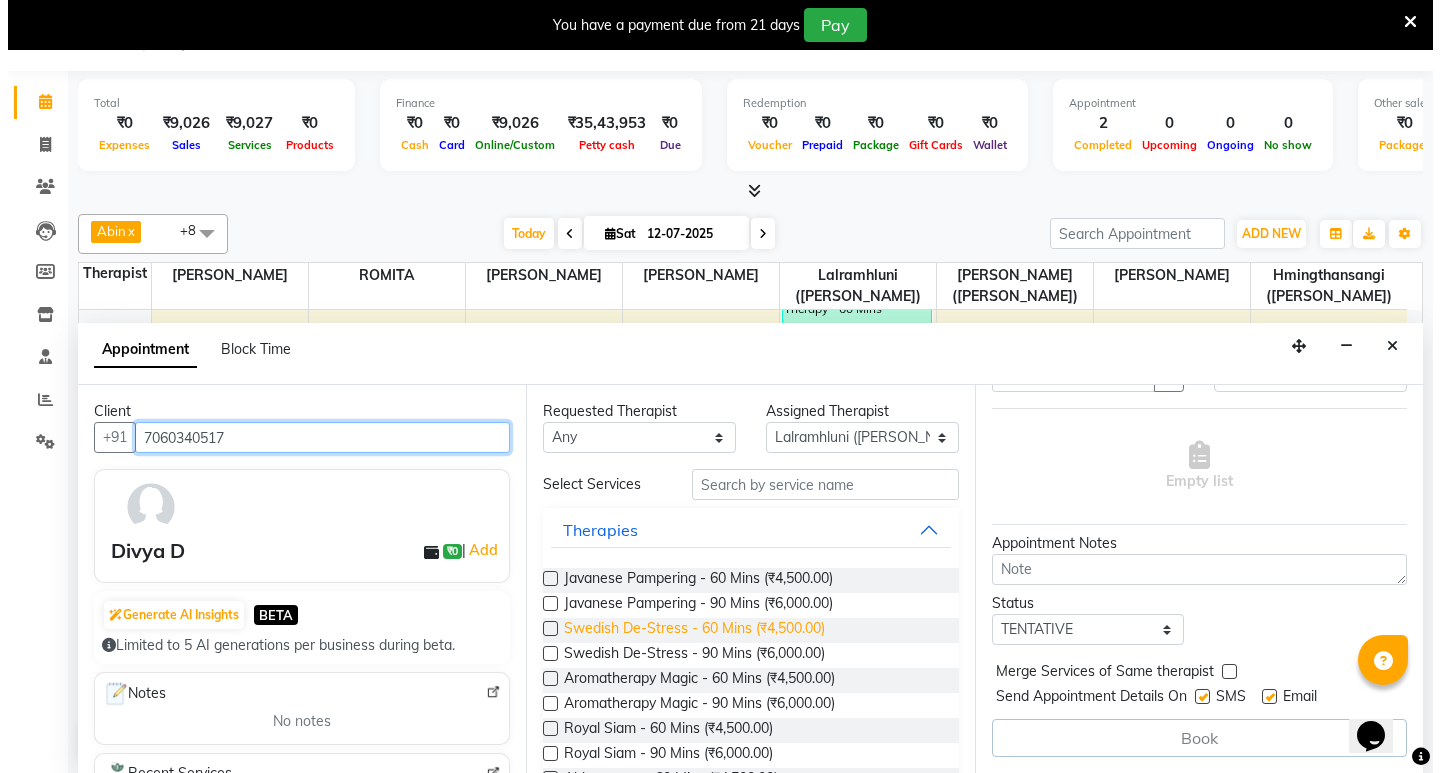 click on "[PERSON_NAME]" 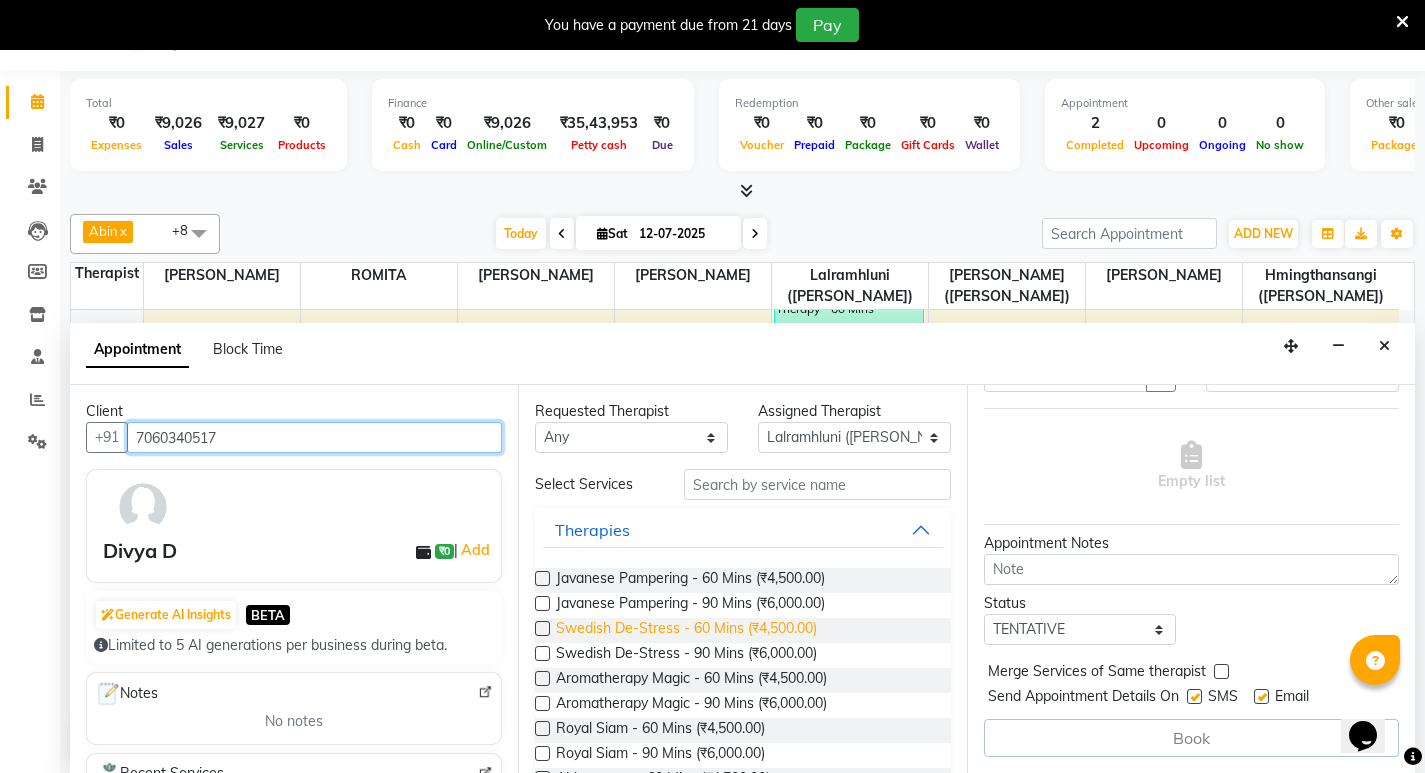 type on "7060340517" 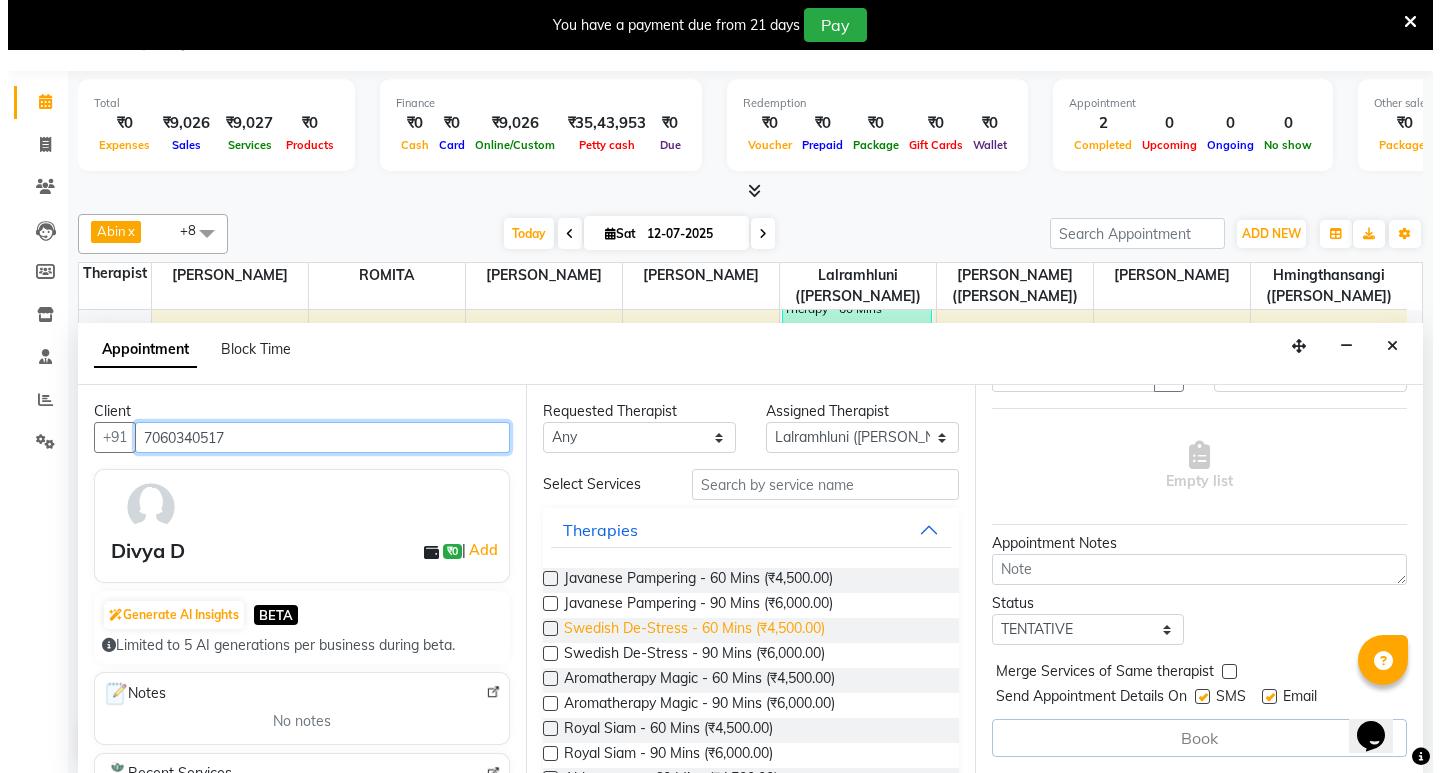 scroll, scrollTop: 400, scrollLeft: 0, axis: vertical 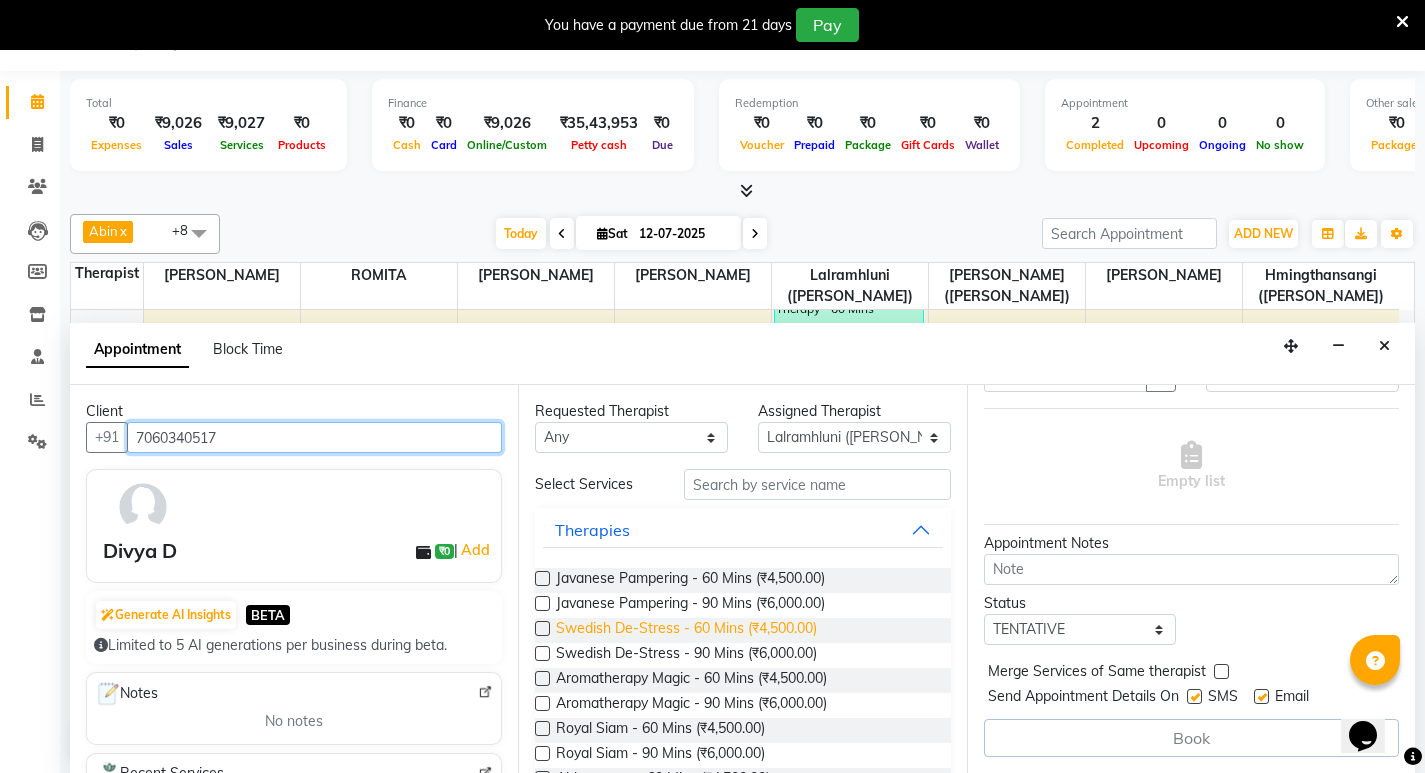 click on "Divya D, TK03, 11:00 AM-12:00 PM, Swedish De-Stress - 60 Mins" at bounding box center [221, 505] 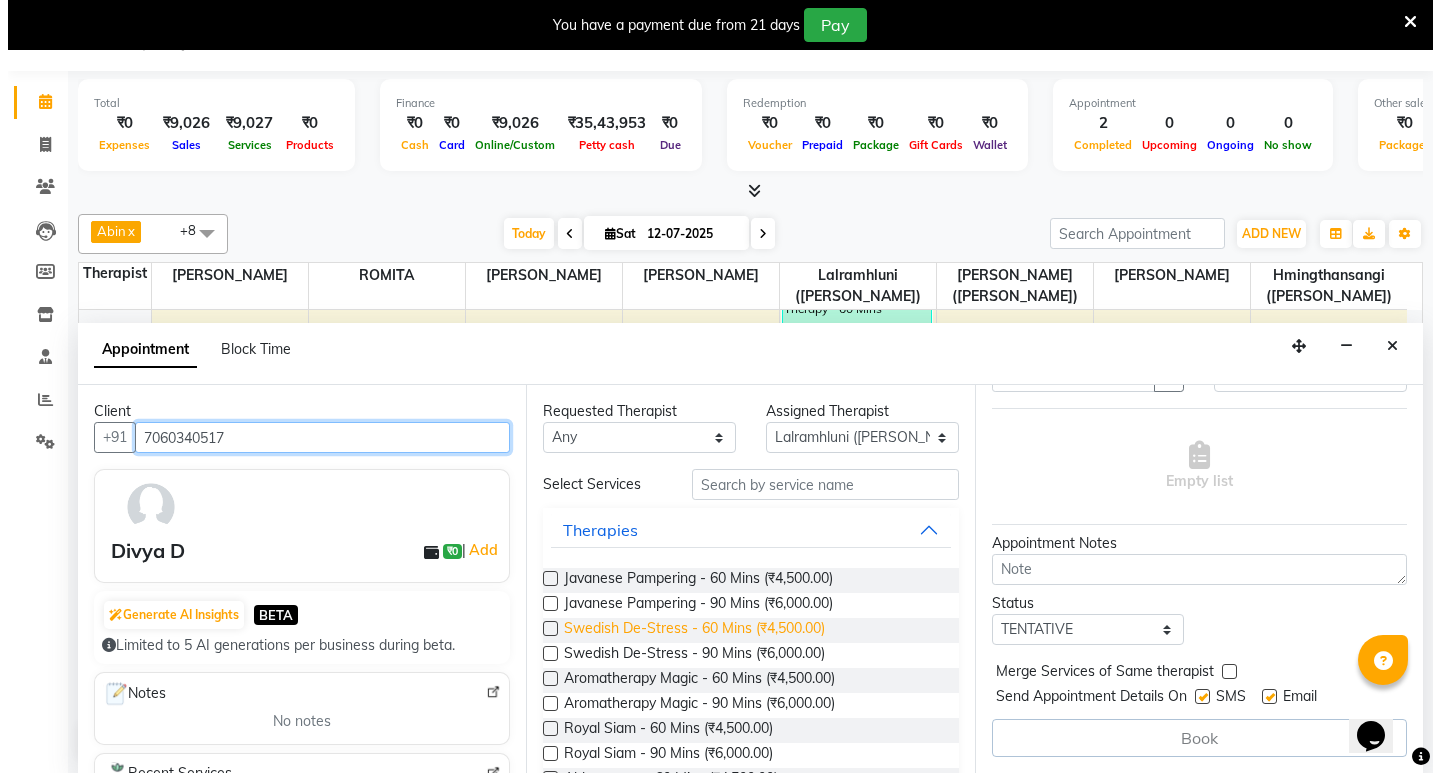 select on "3" 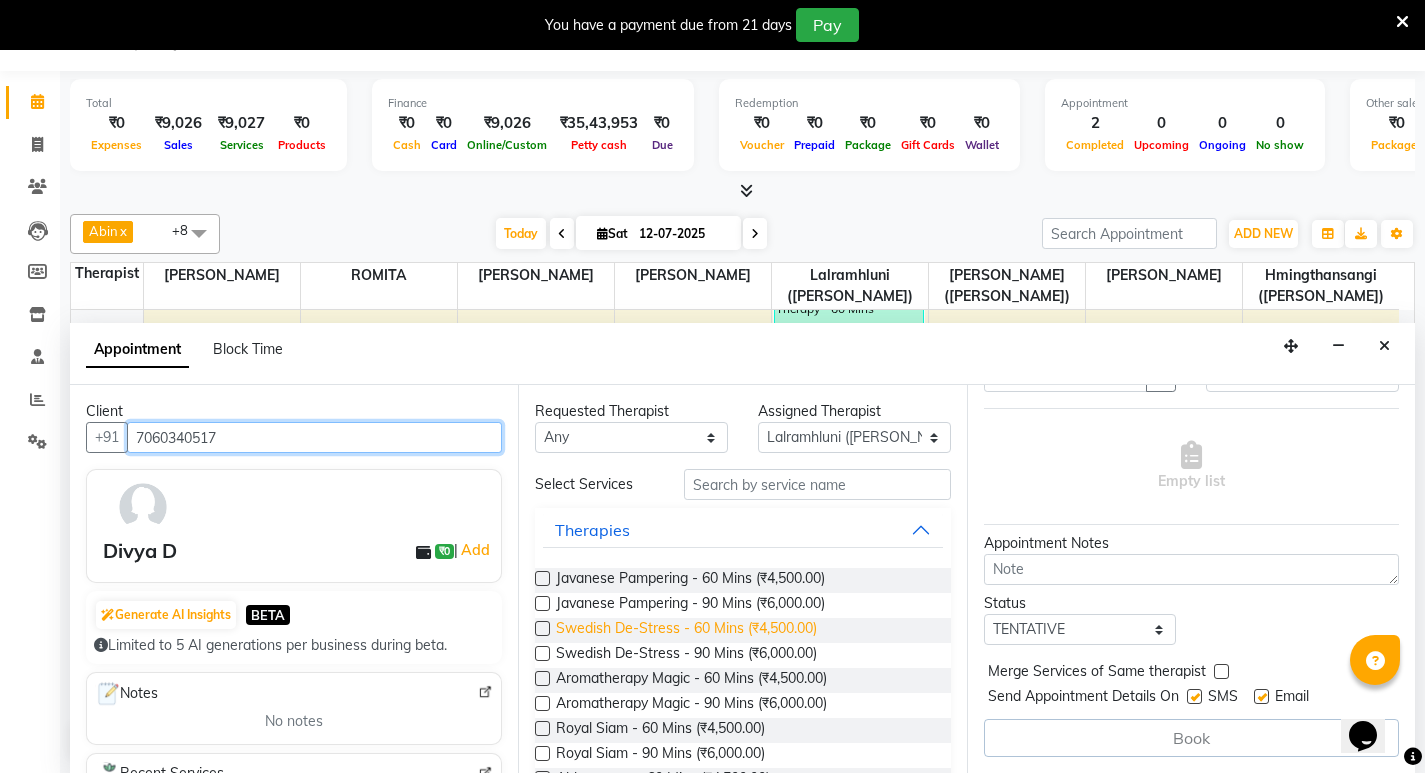 type on "7060340517" 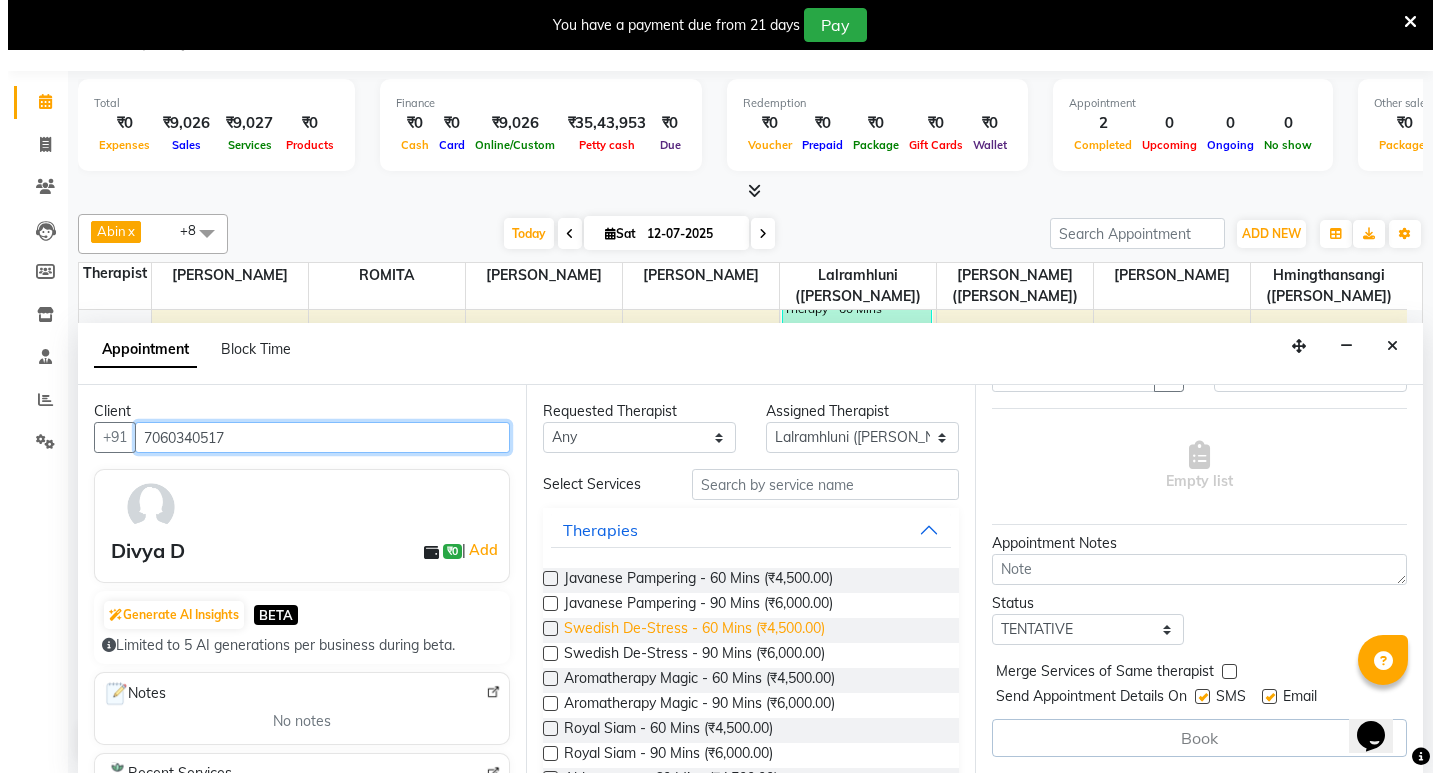 click on "Mark as Paid" 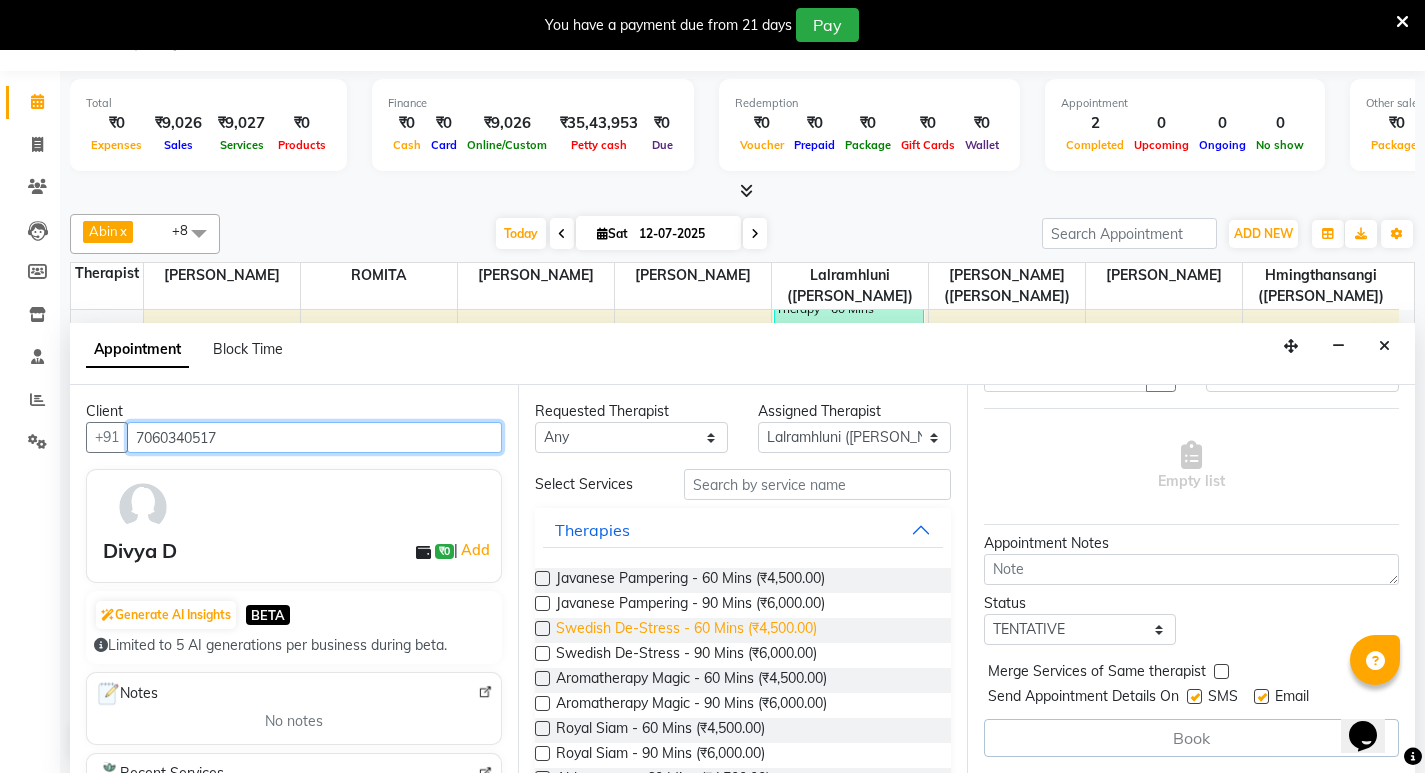 scroll 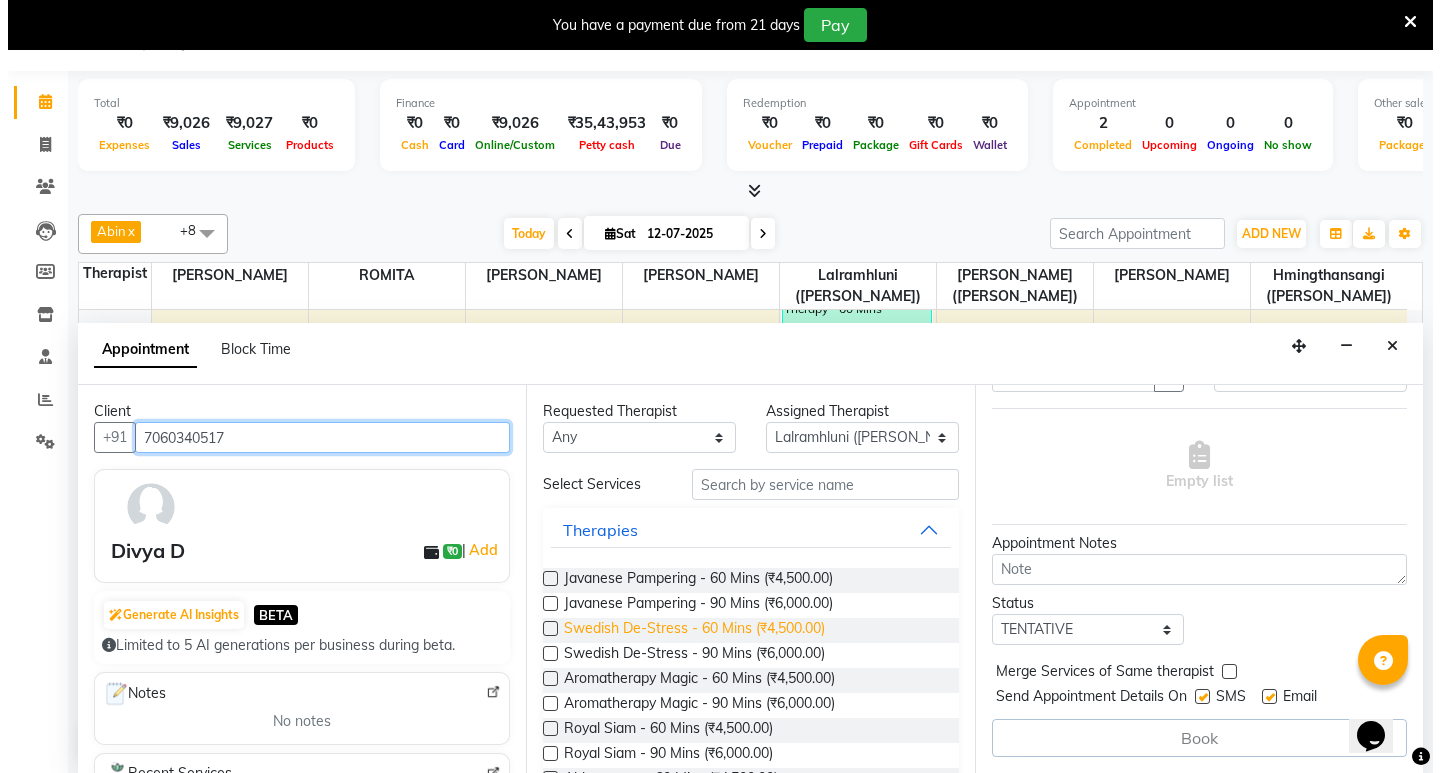 click on "START" 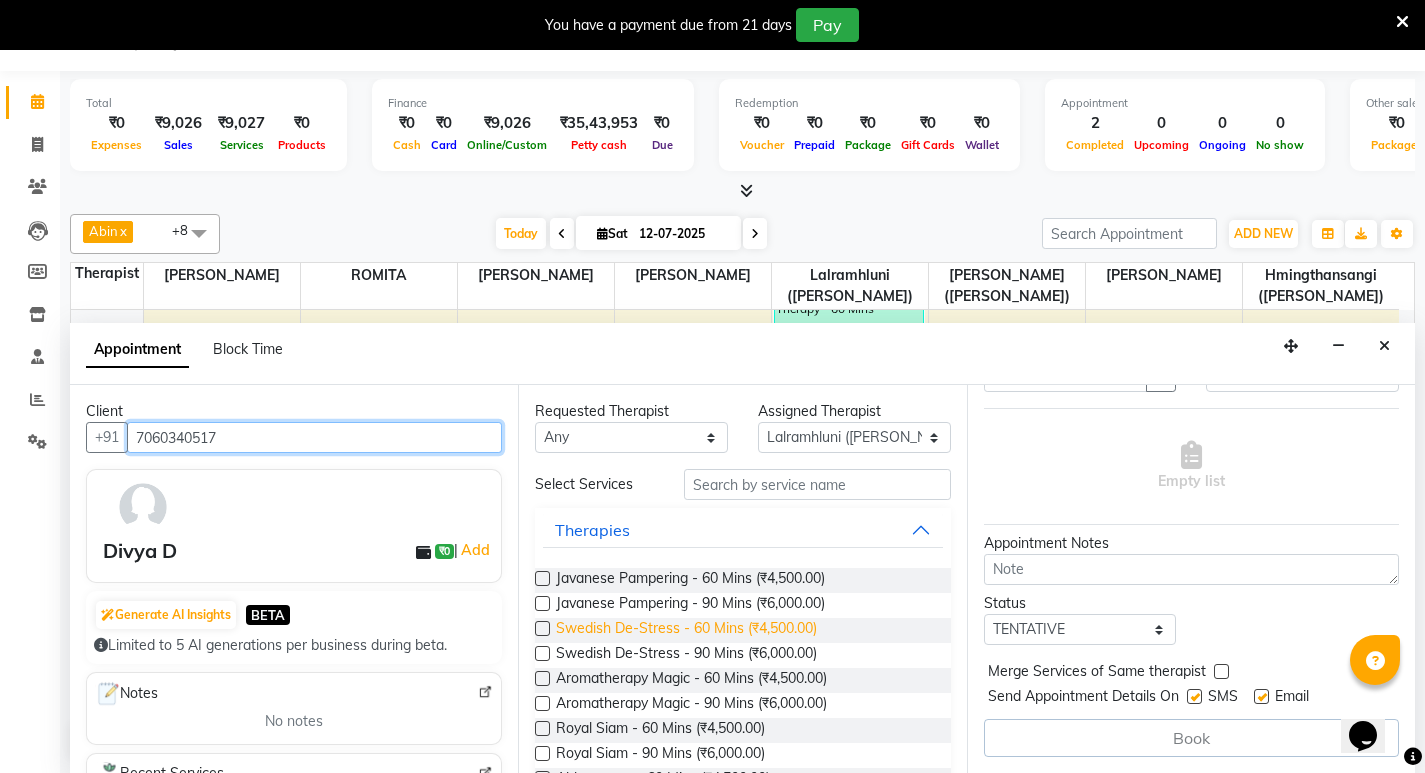type on "7060340517" 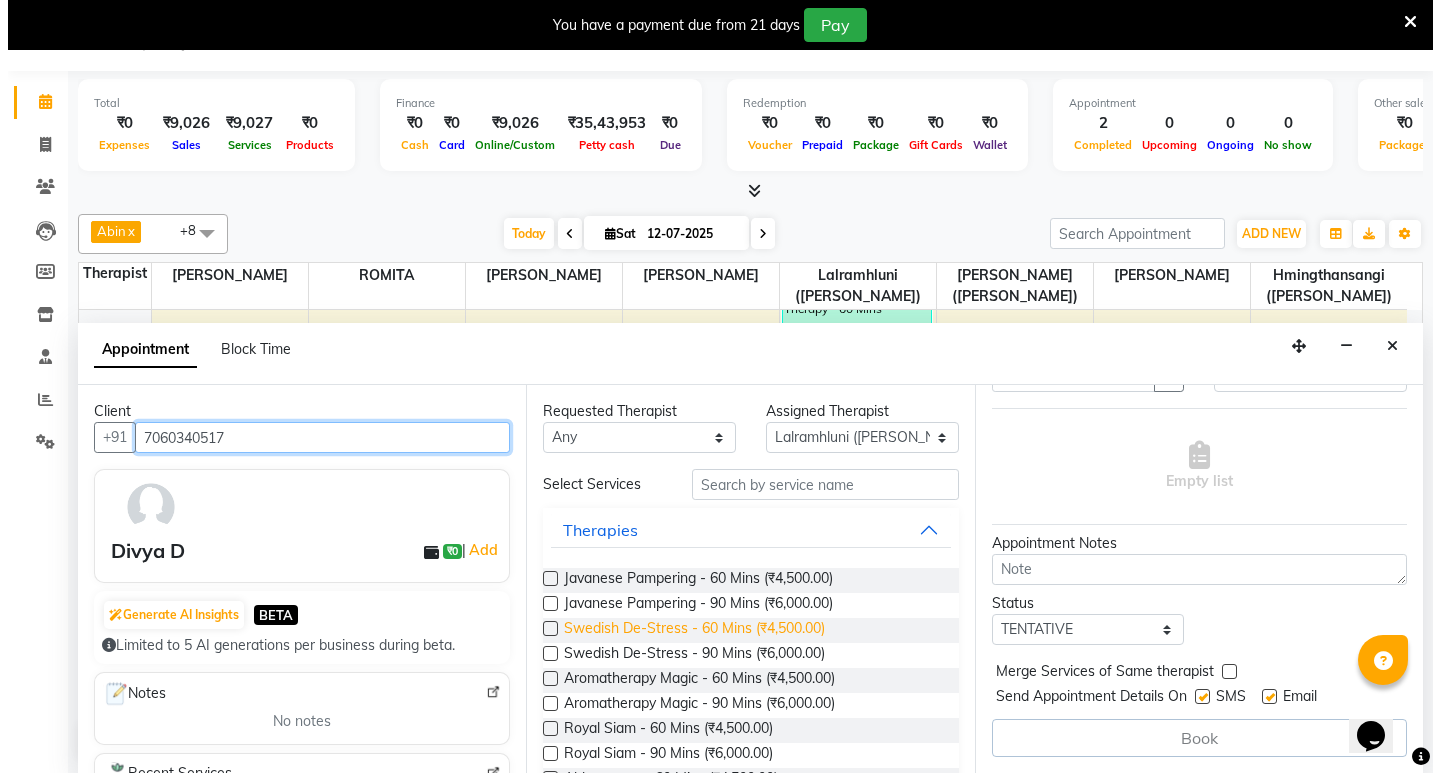click on "Mark as Paid" 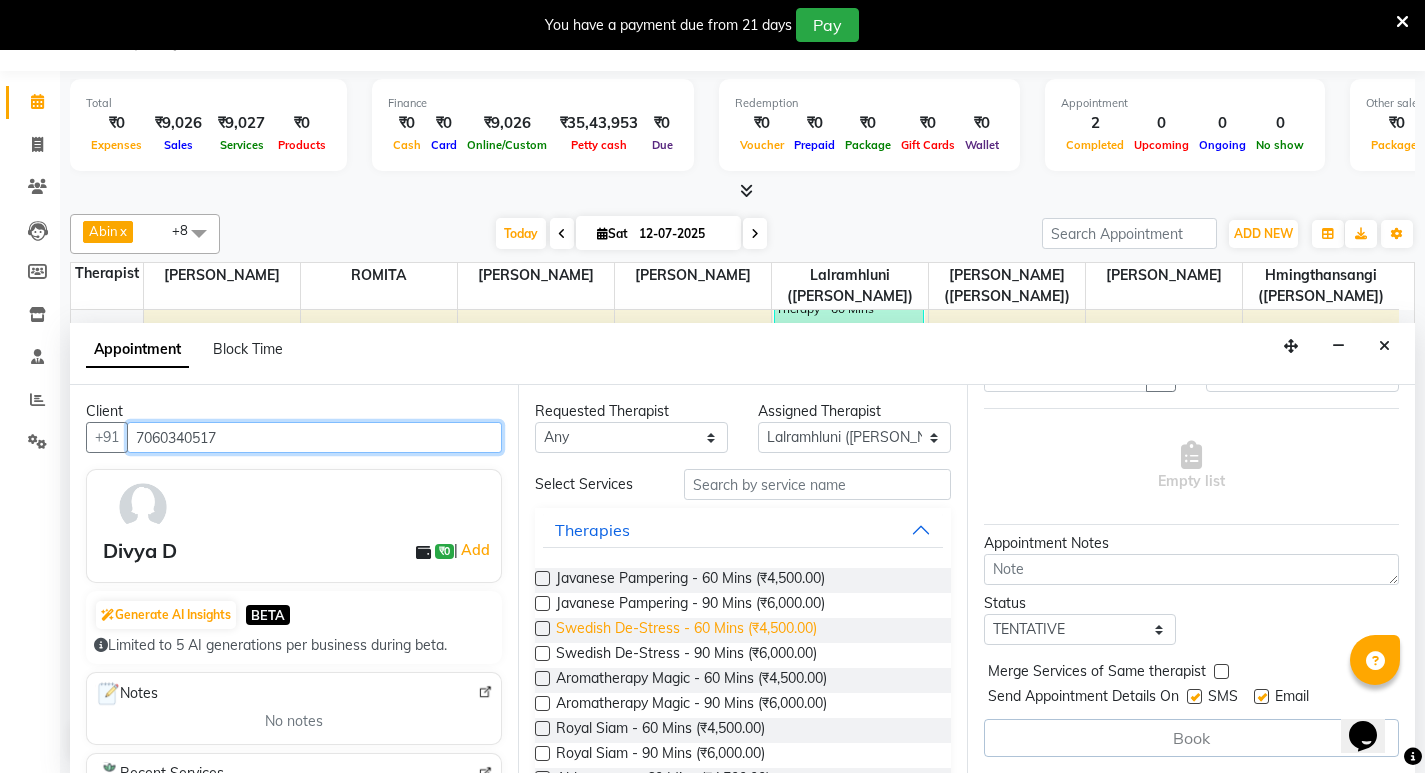 click on "Calendar" 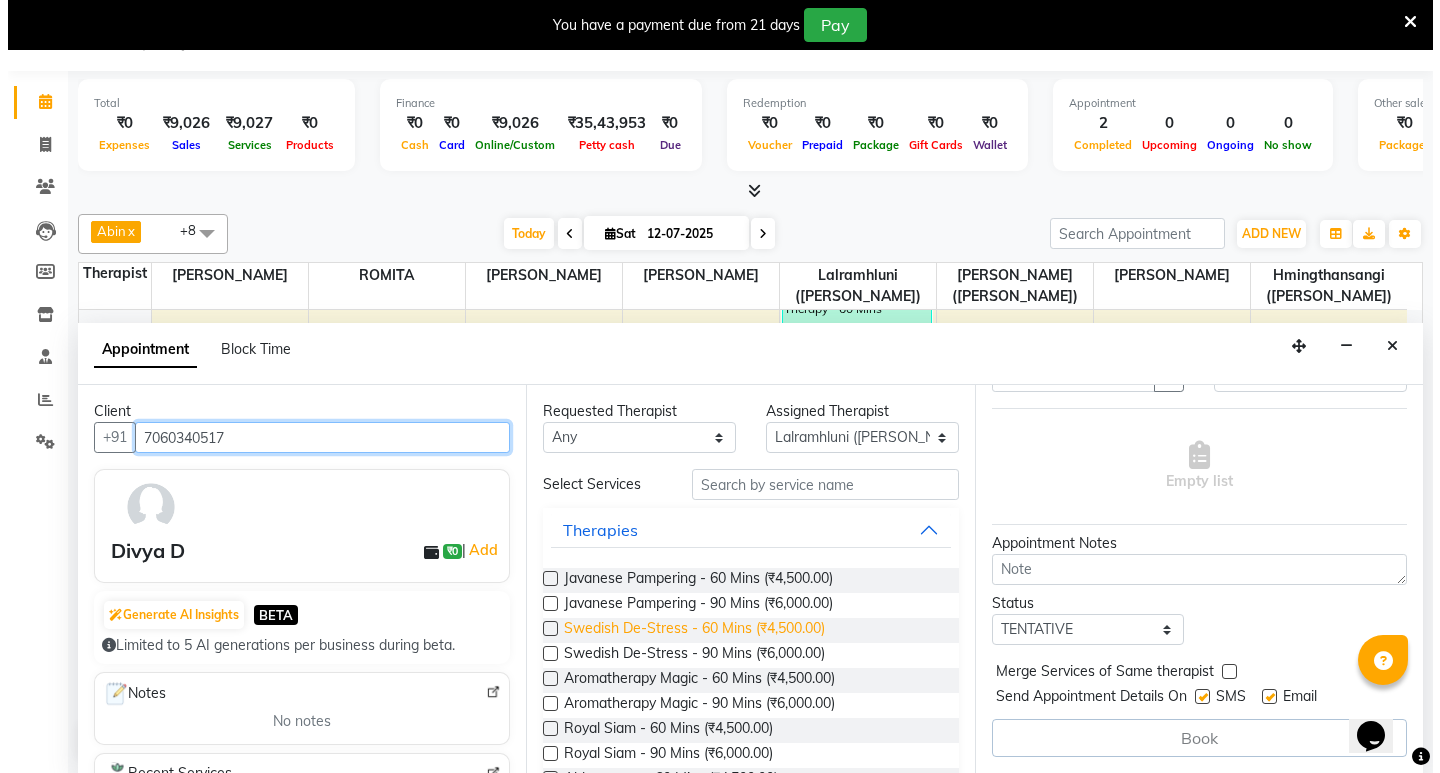 click on "START" 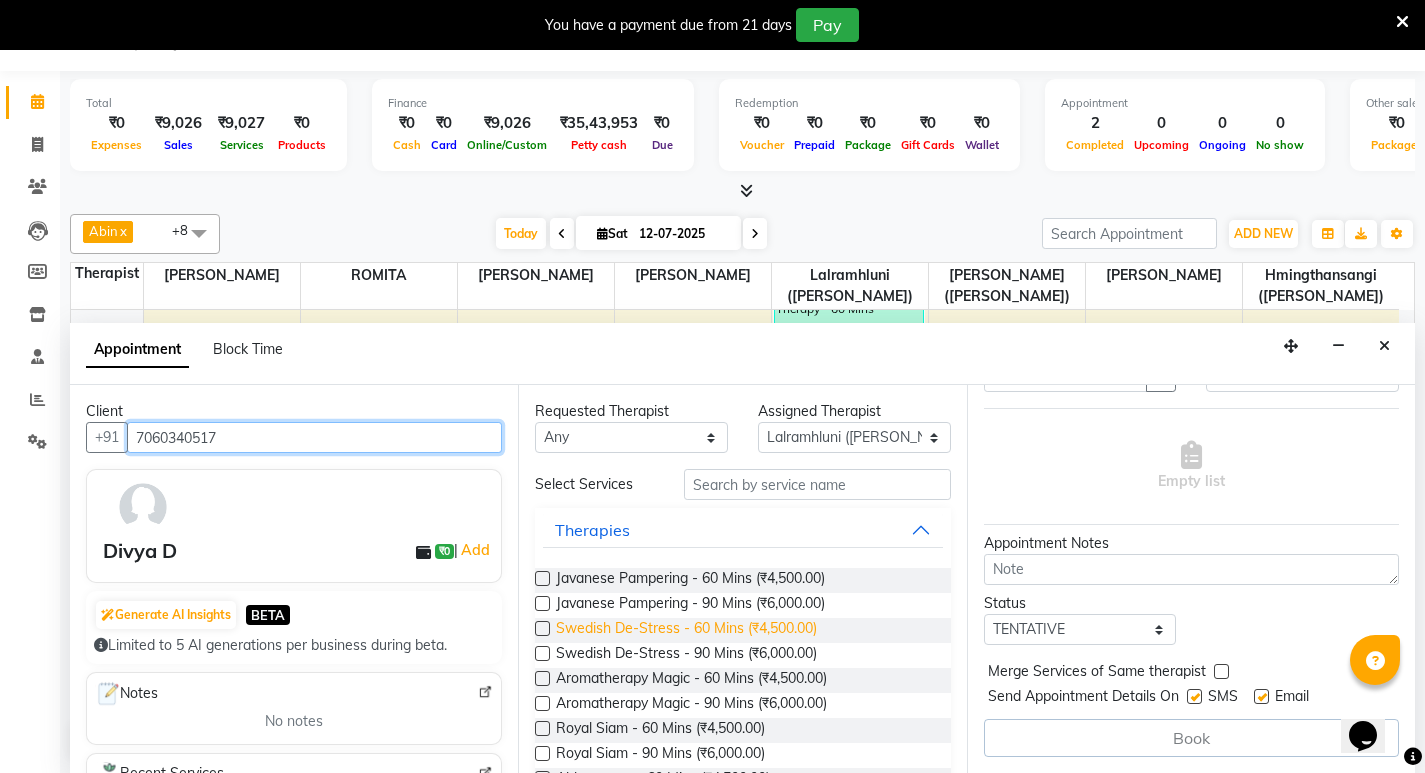 type on "7060340517" 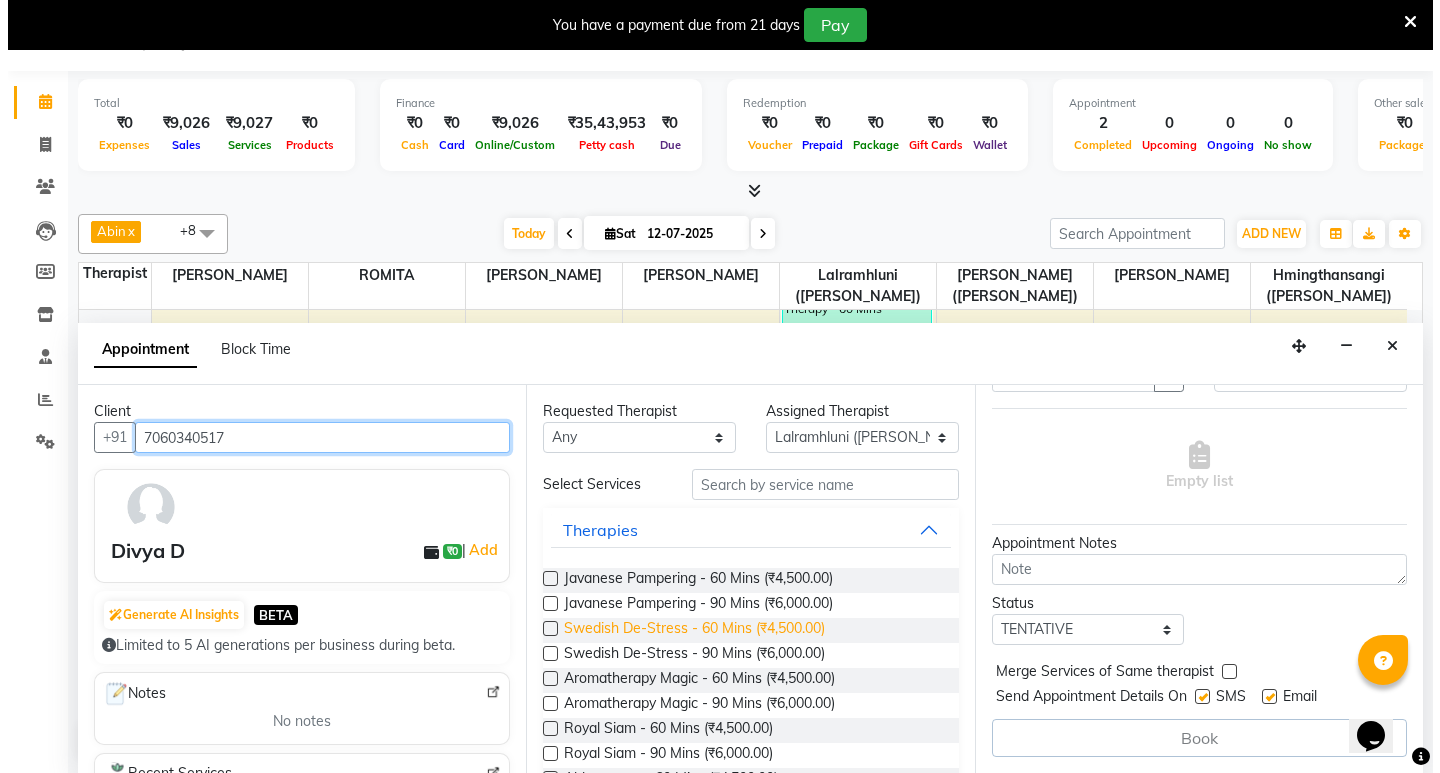 click on "Mark as Paid" 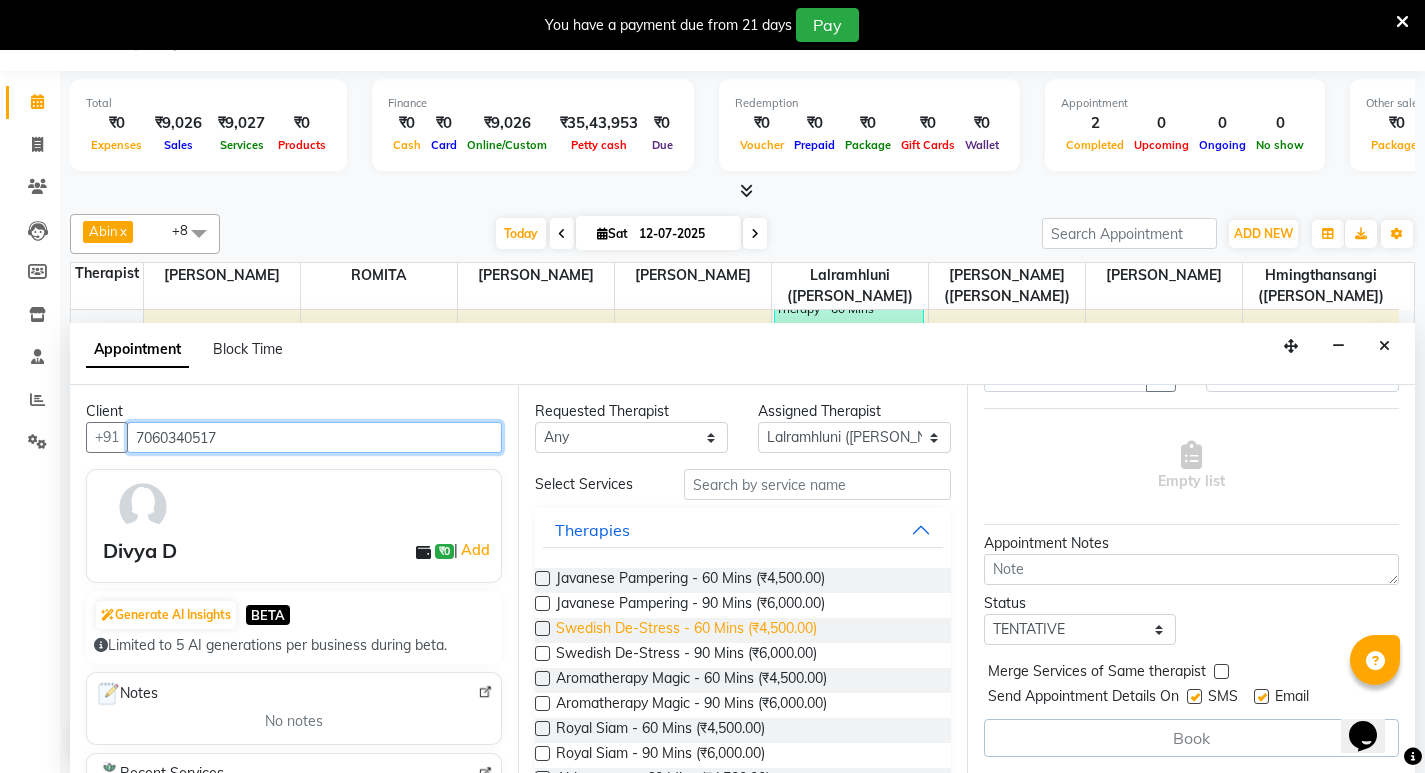 click 